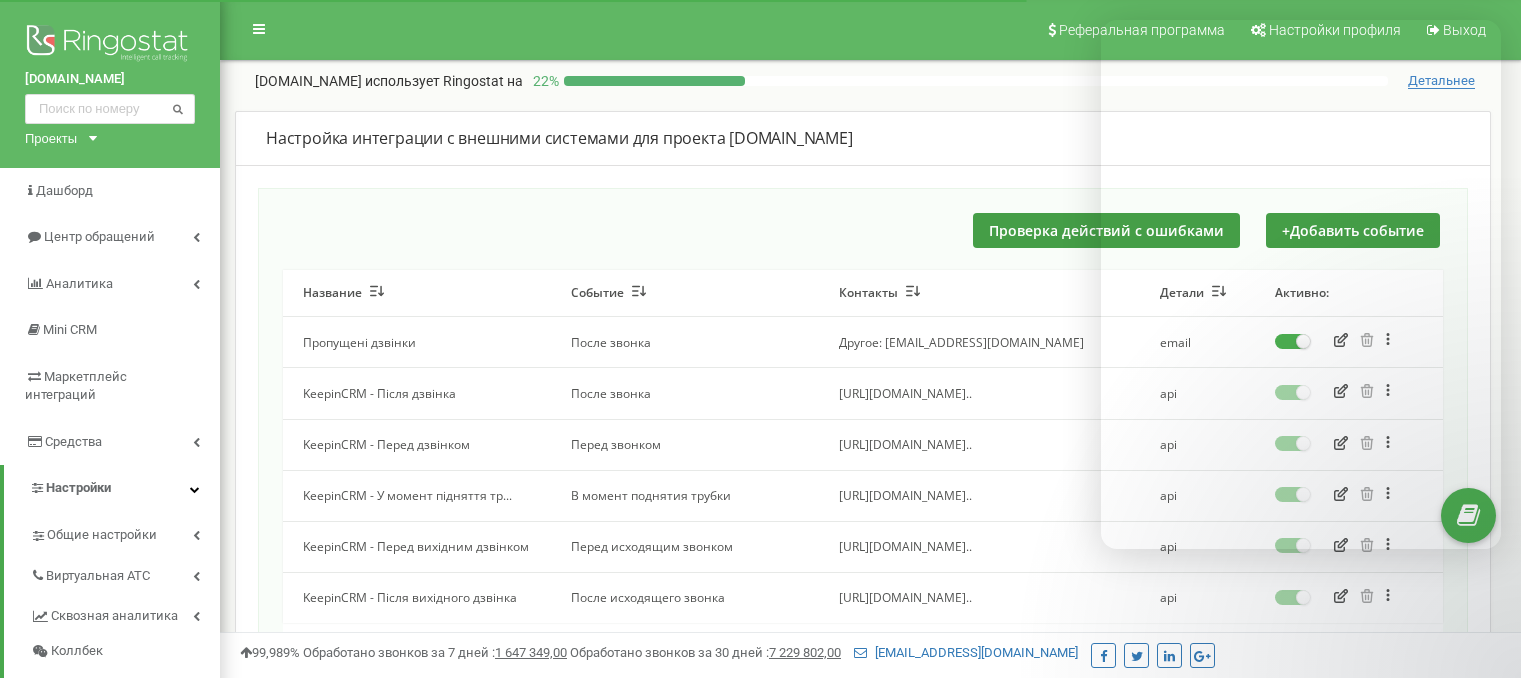 scroll, scrollTop: 0, scrollLeft: 0, axis: both 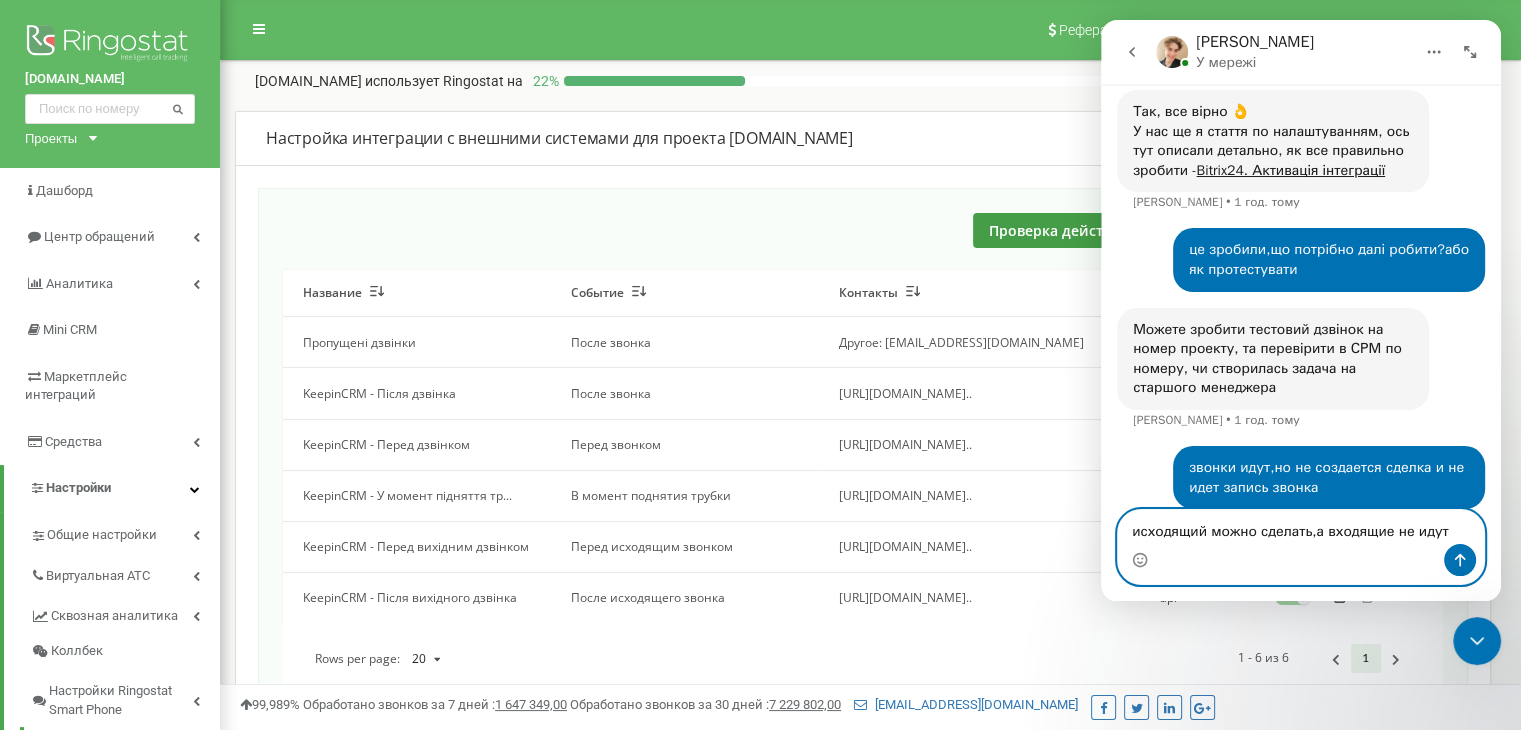 type on "исходящий можно сделать,а входящие не идут" 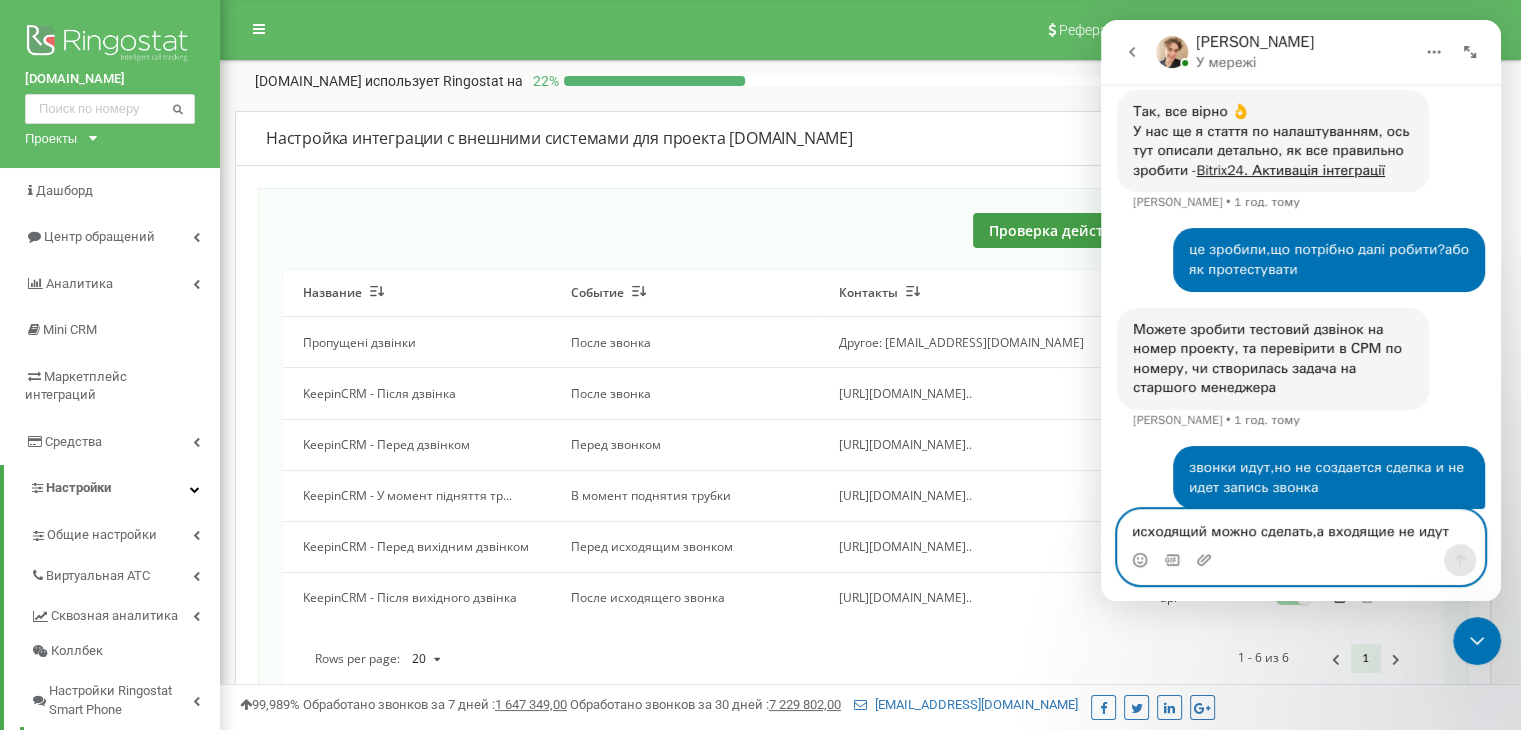 scroll, scrollTop: 4281, scrollLeft: 0, axis: vertical 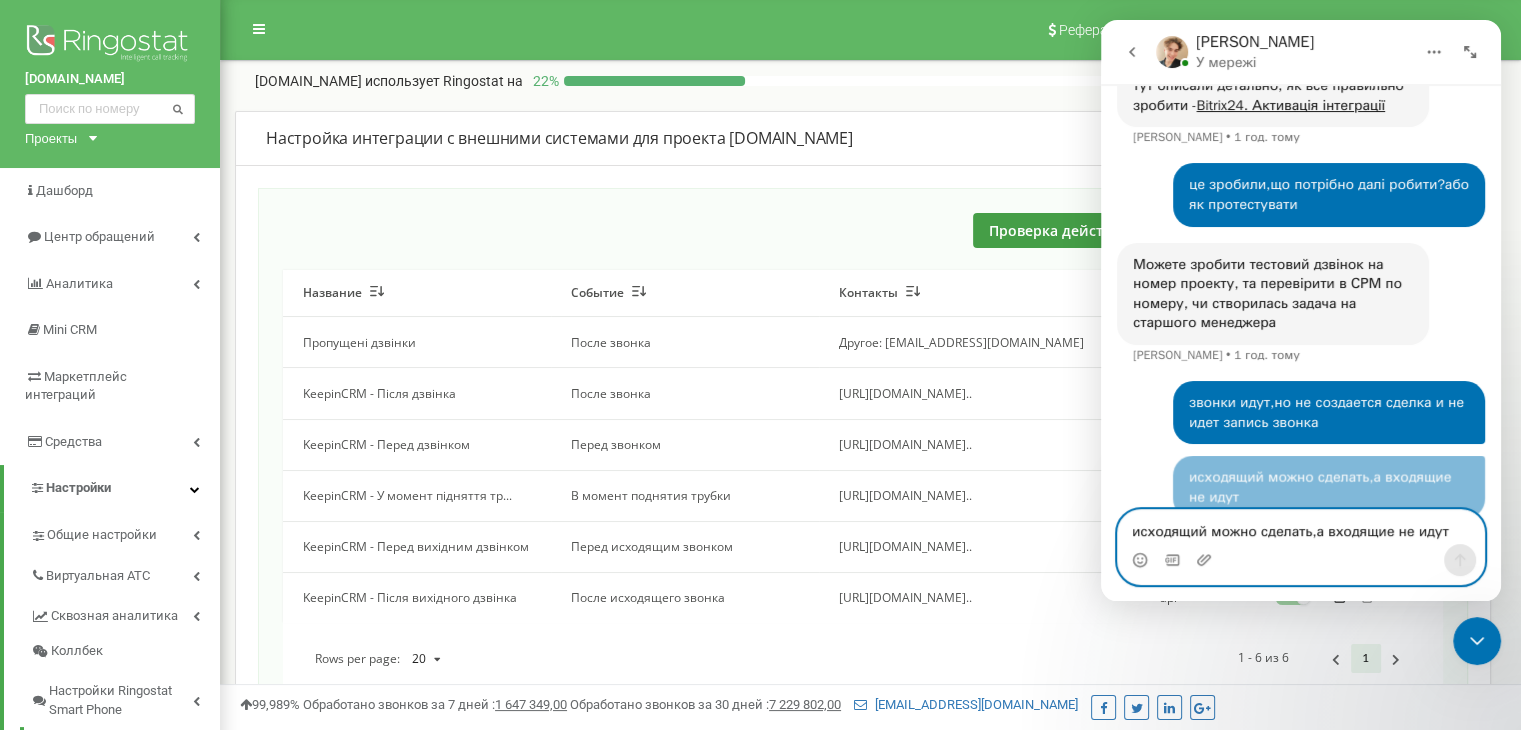 type 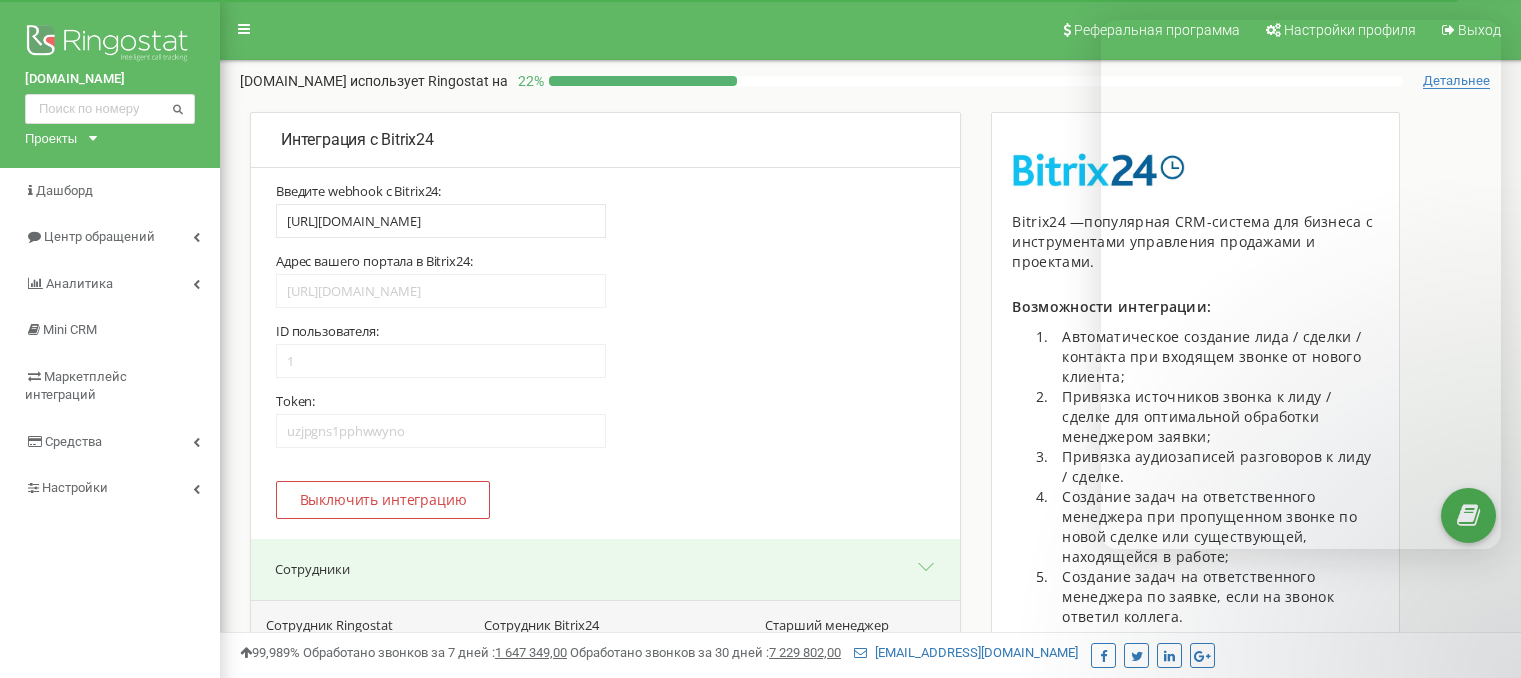 select on "14" 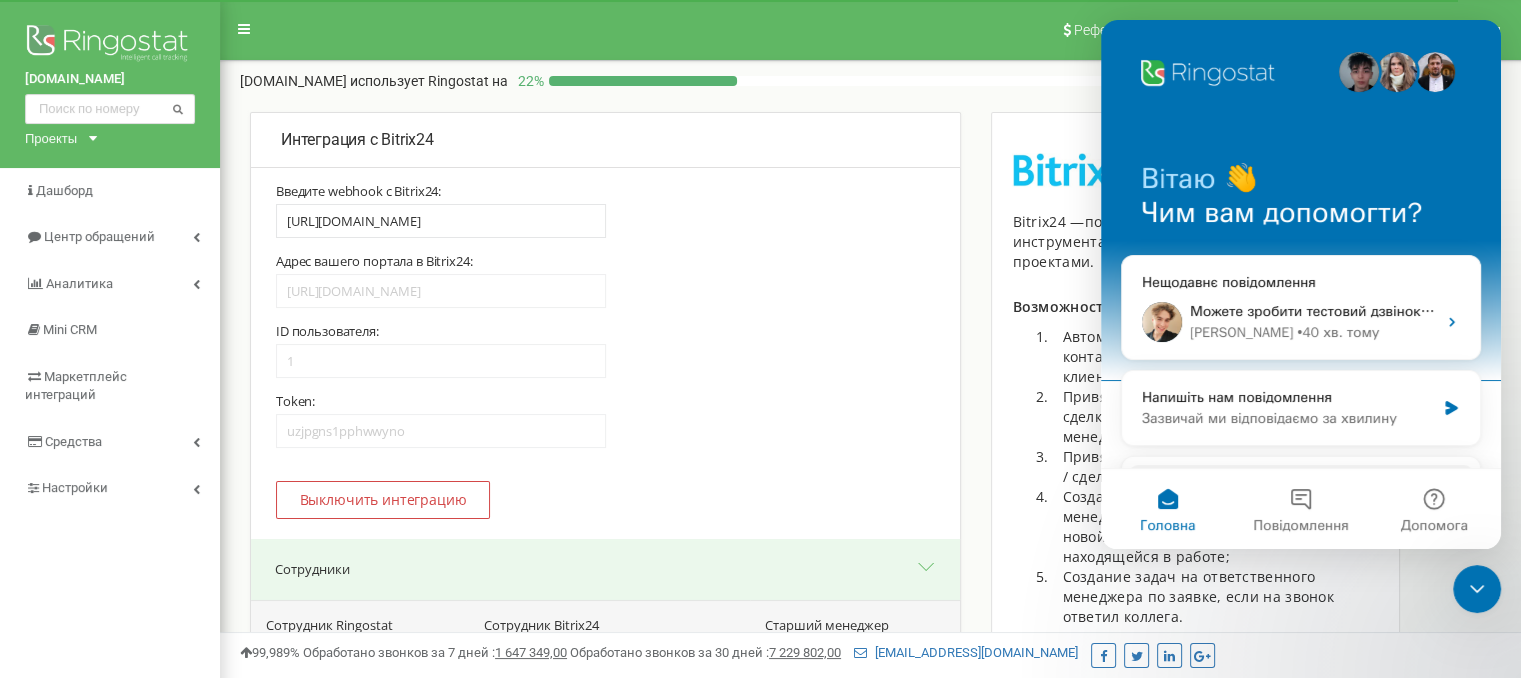 scroll, scrollTop: 0, scrollLeft: 0, axis: both 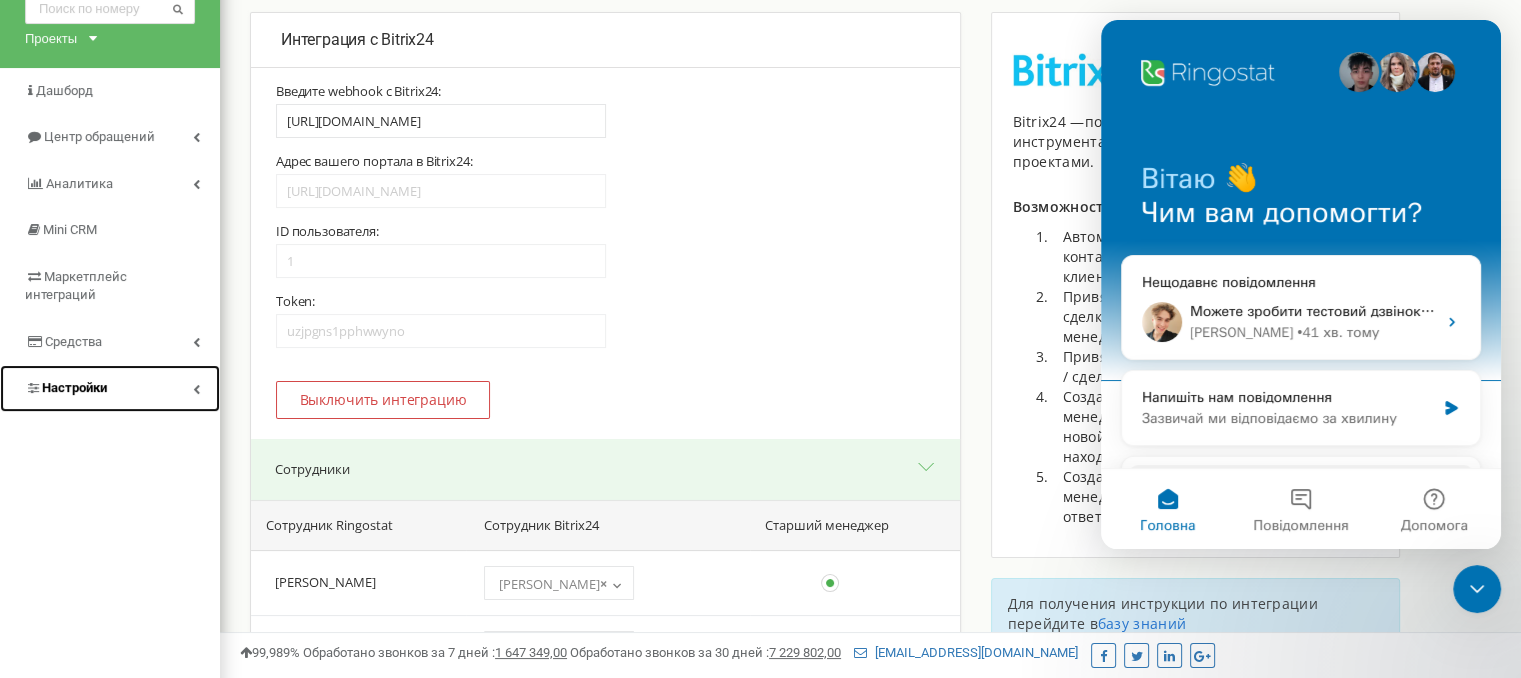 click on "Настройки" at bounding box center (74, 387) 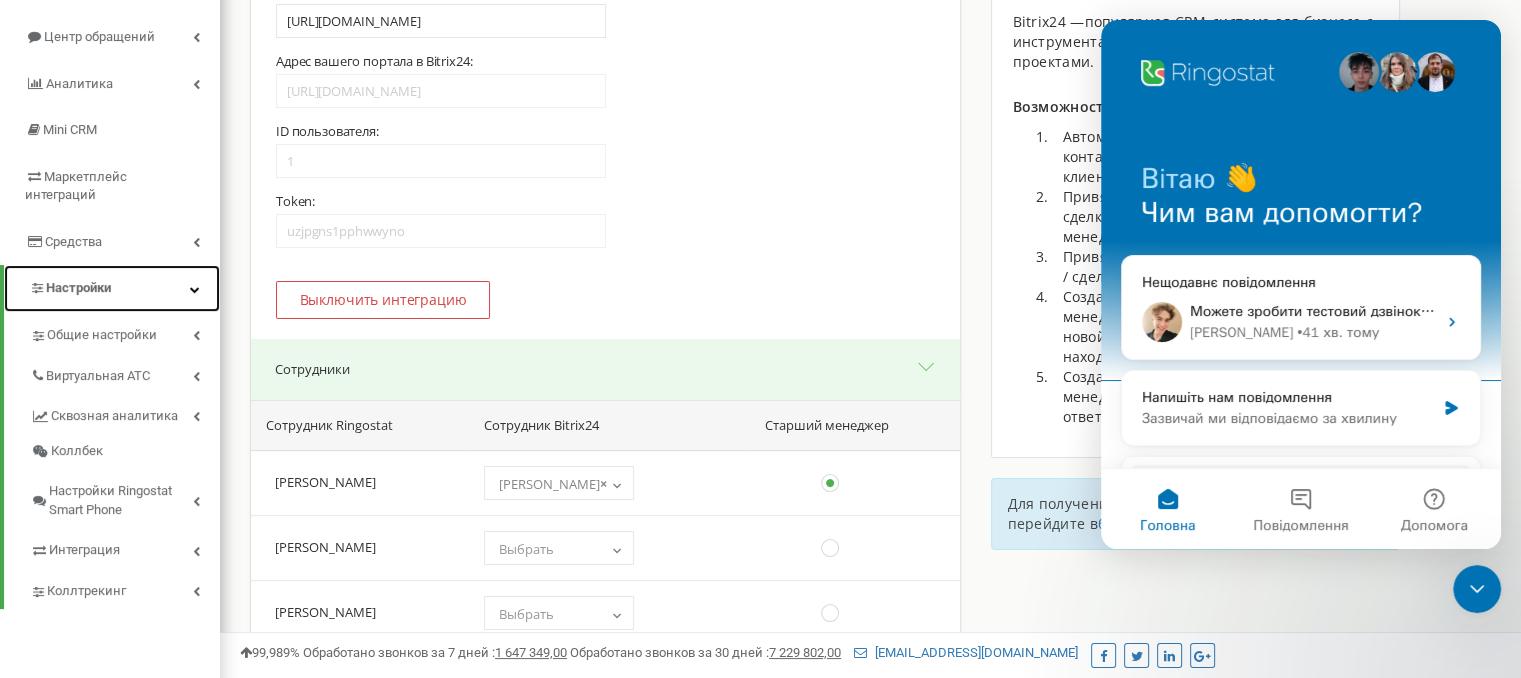 scroll, scrollTop: 300, scrollLeft: 0, axis: vertical 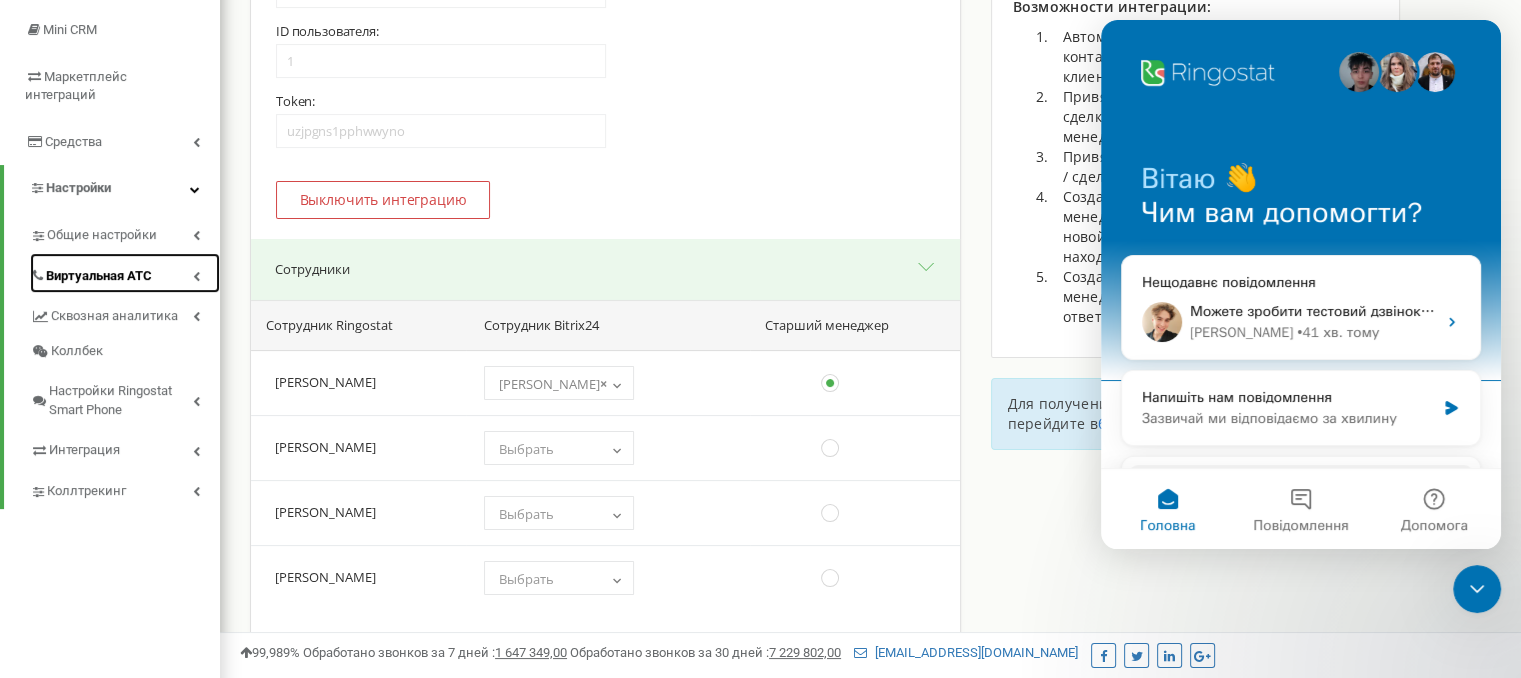 click on "Виртуальная АТС" at bounding box center (125, 273) 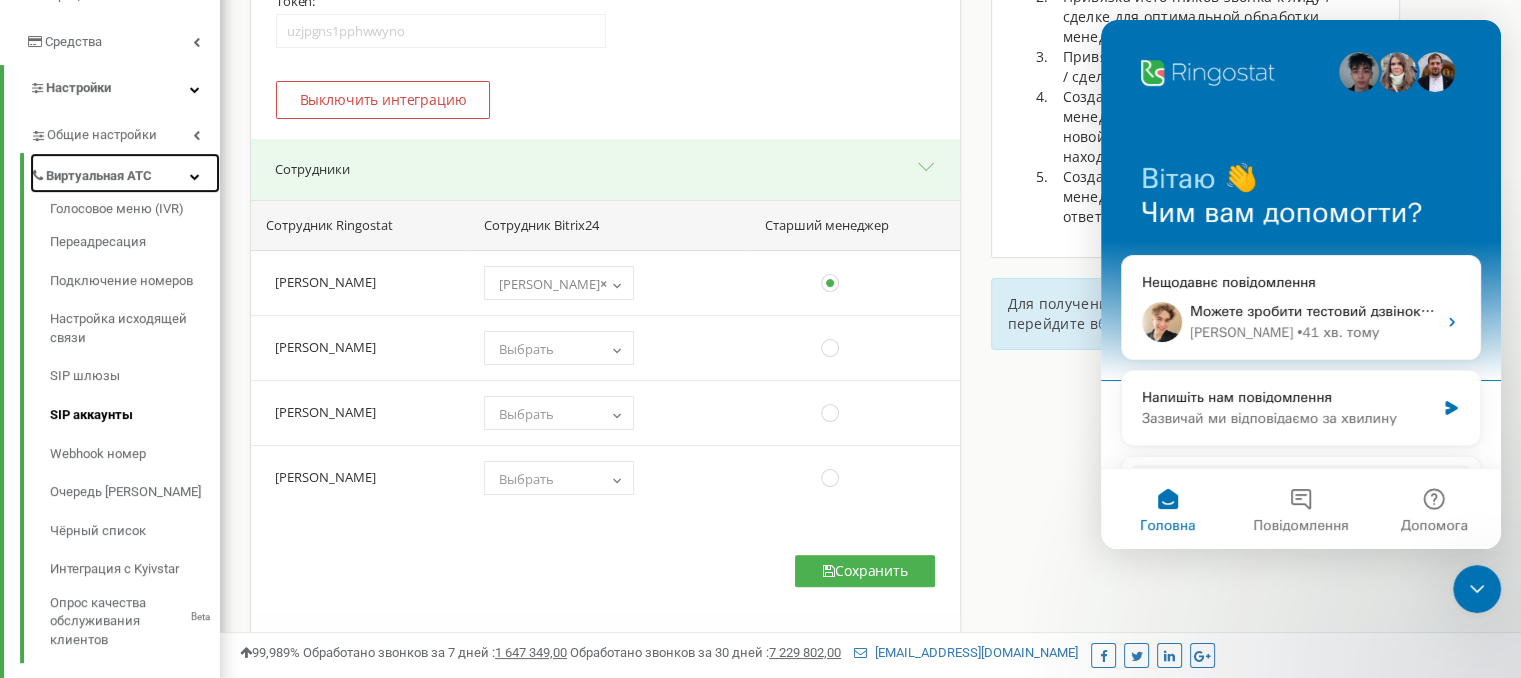 scroll, scrollTop: 300, scrollLeft: 0, axis: vertical 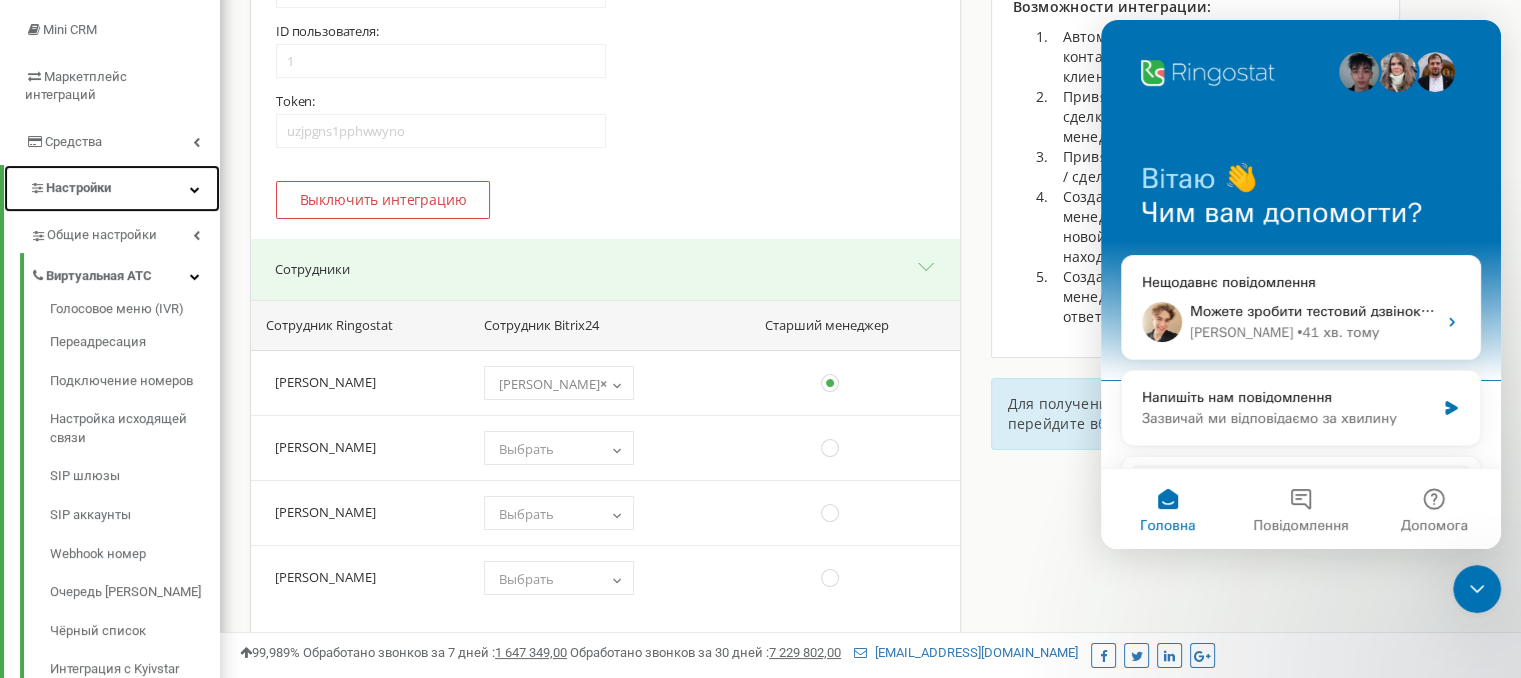 click on "Настройки" at bounding box center [112, 188] 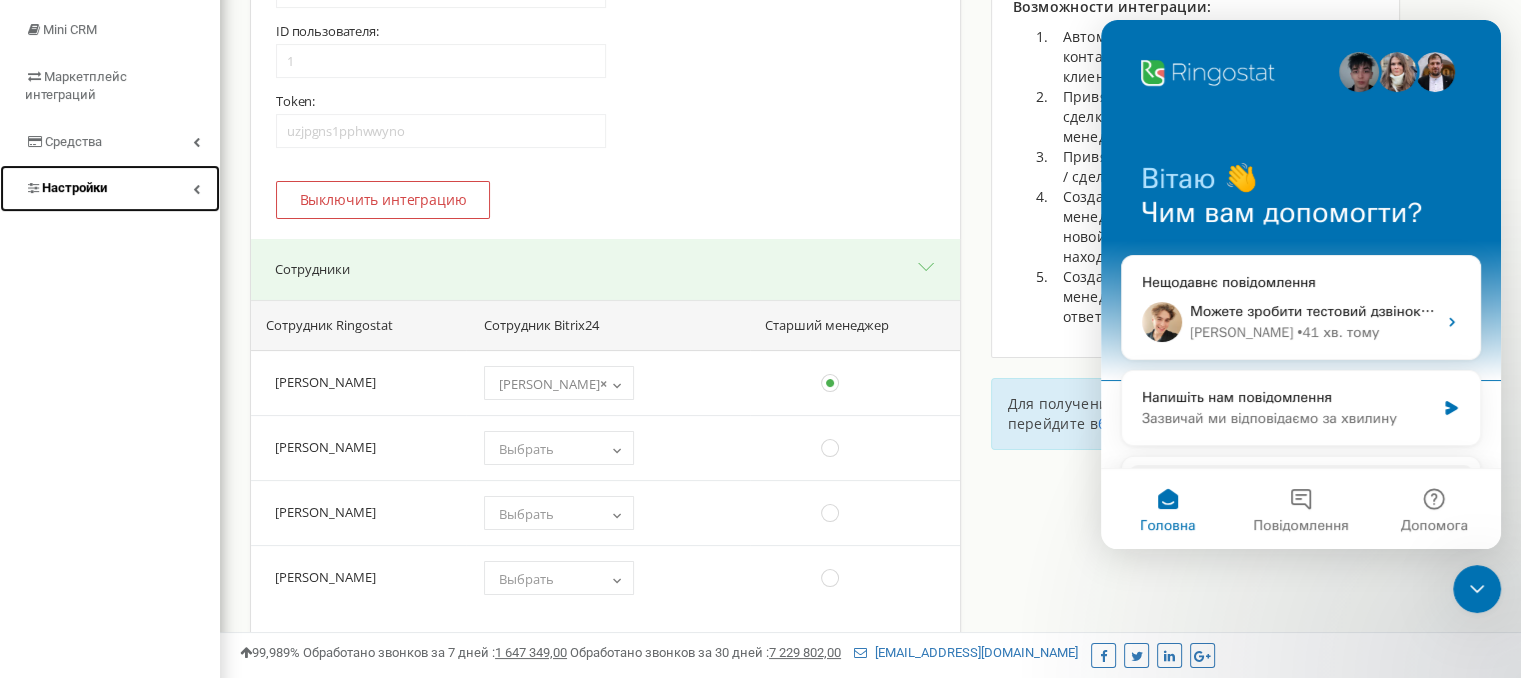 click on "Настройки" at bounding box center (110, 188) 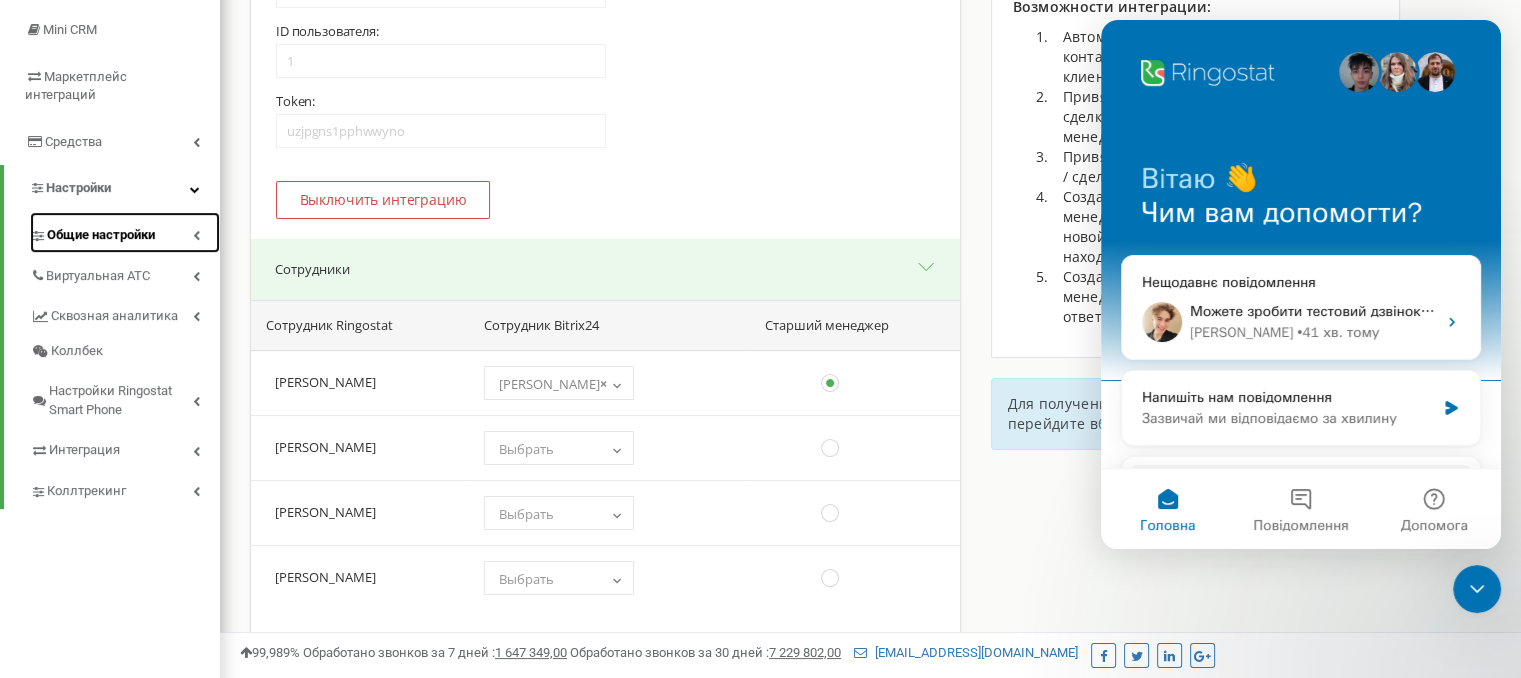 click on "Общие настройки" at bounding box center (125, 232) 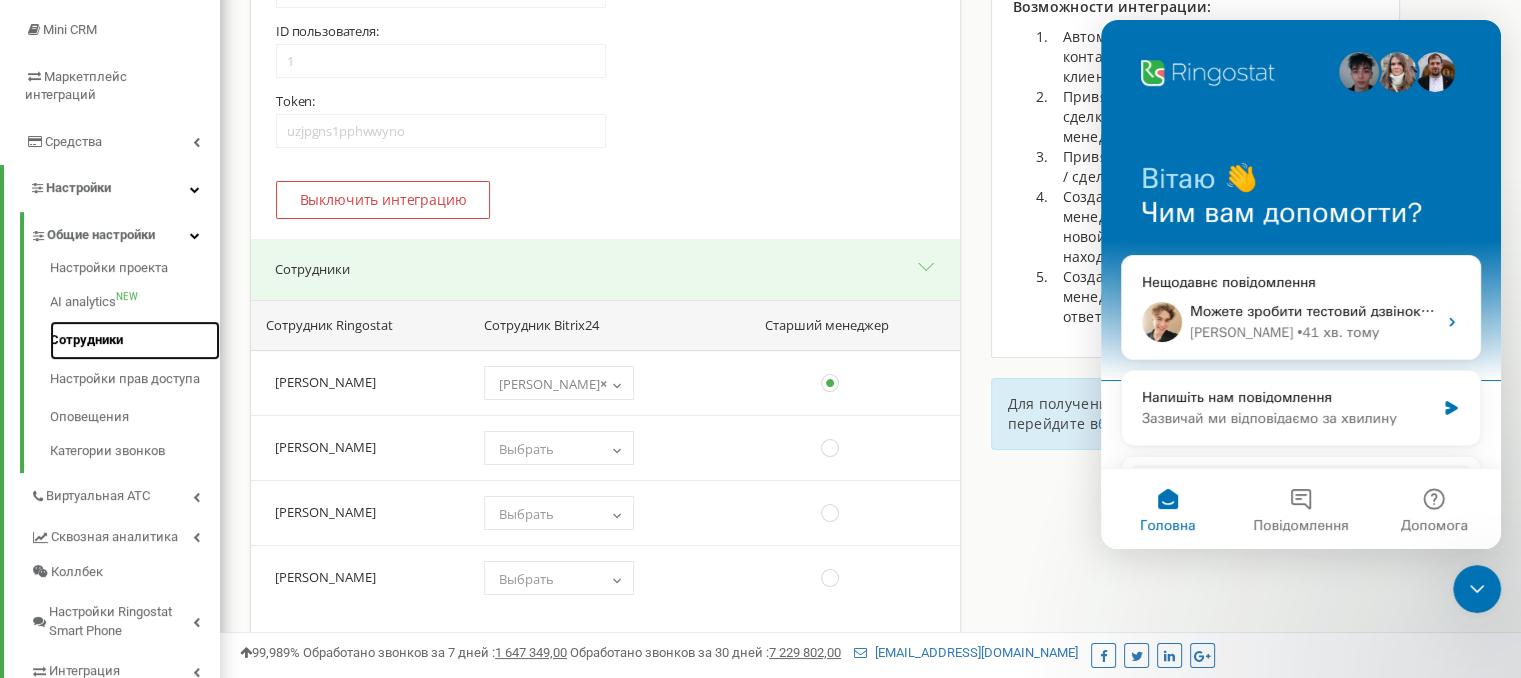 click on "Сотрудники" at bounding box center (135, 340) 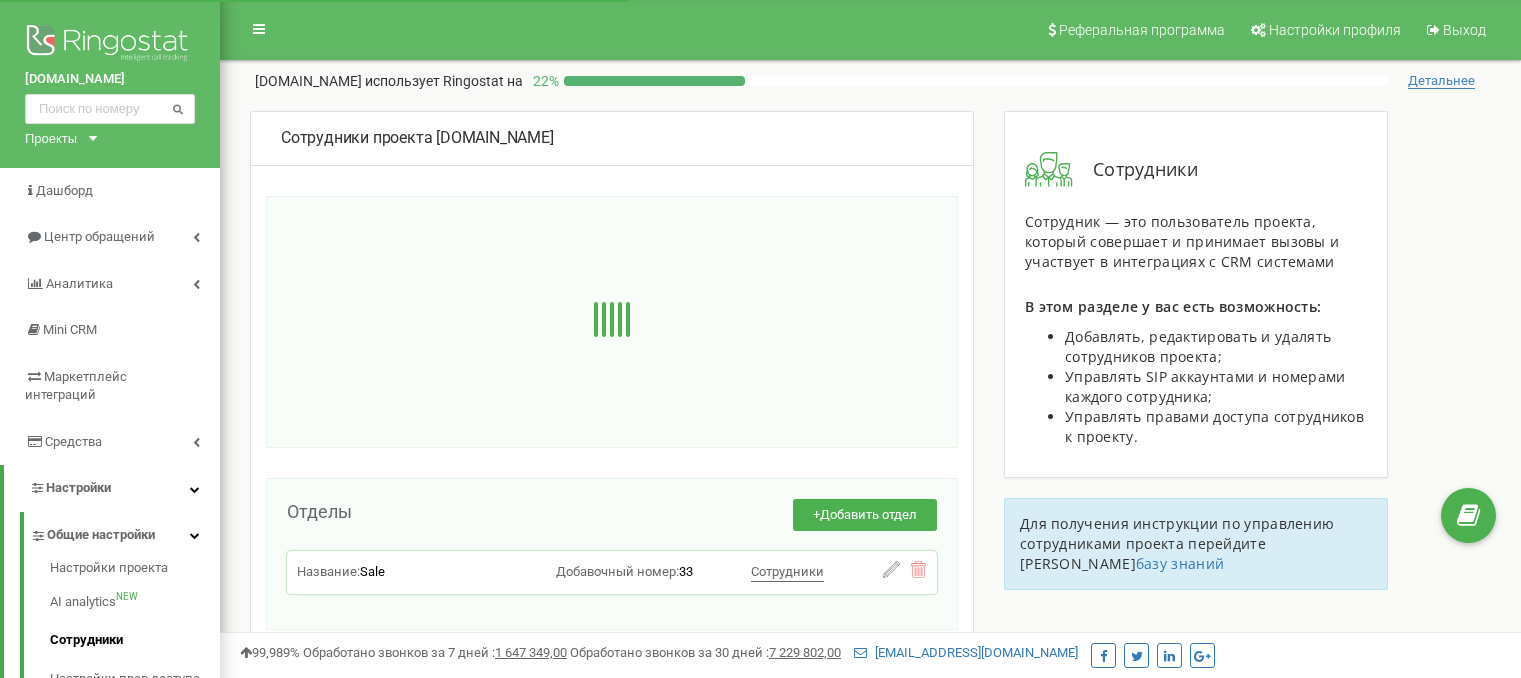 scroll, scrollTop: 0, scrollLeft: 0, axis: both 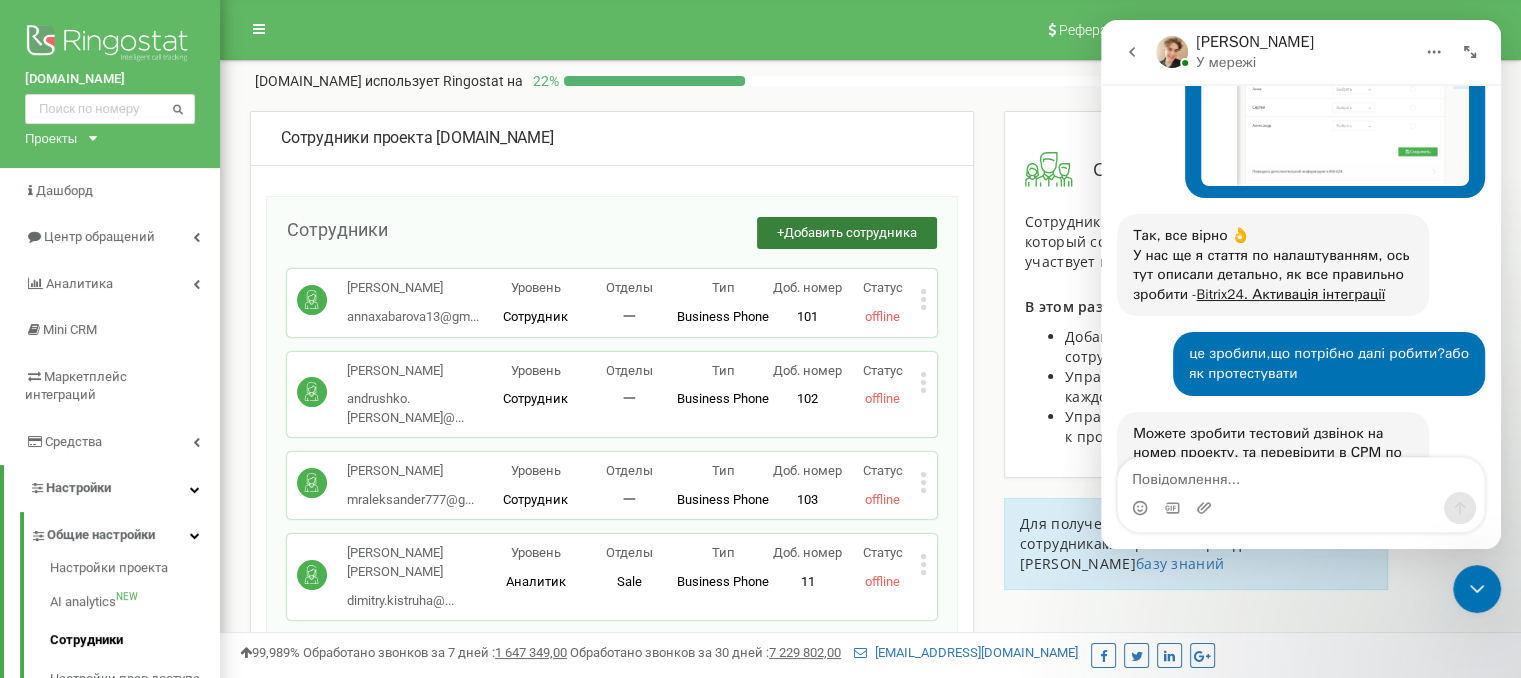 click on "+  Добавить сотрудника" at bounding box center (847, 233) 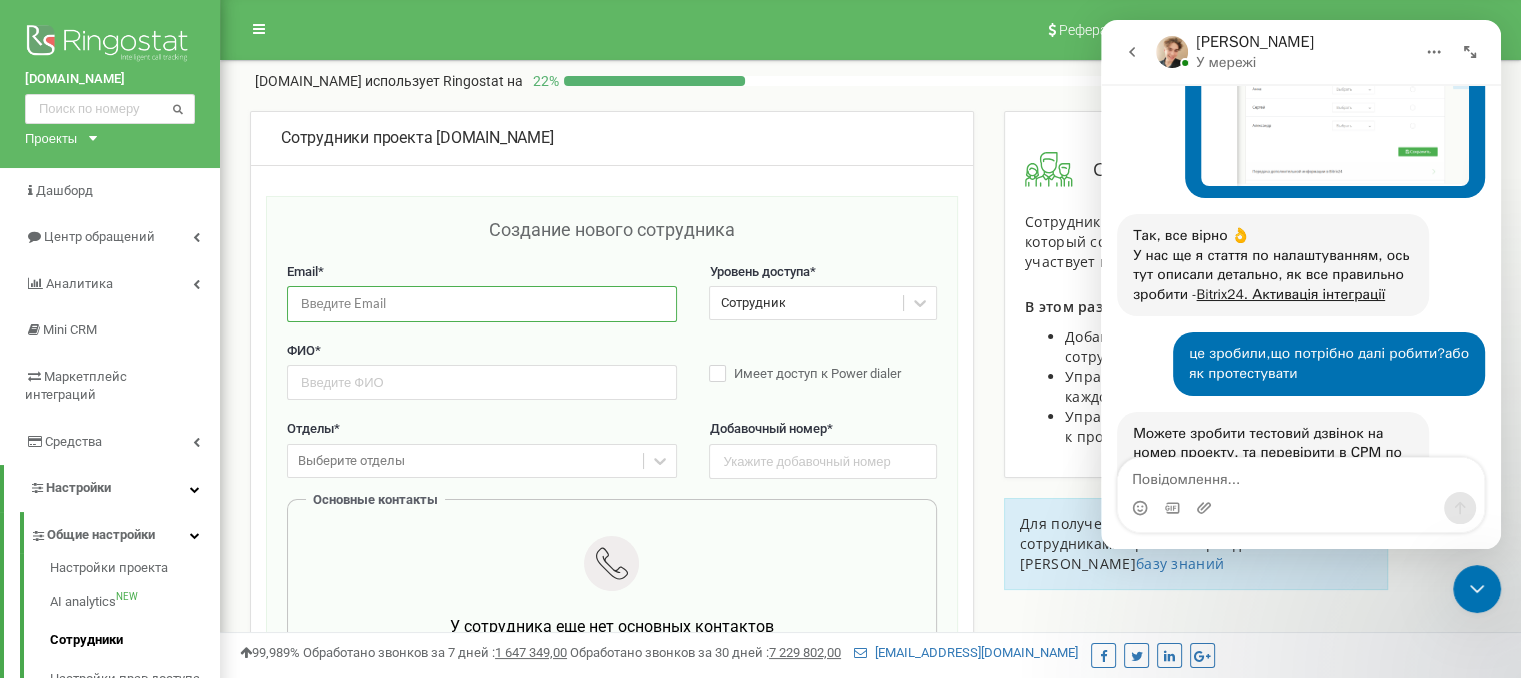 click at bounding box center [482, 303] 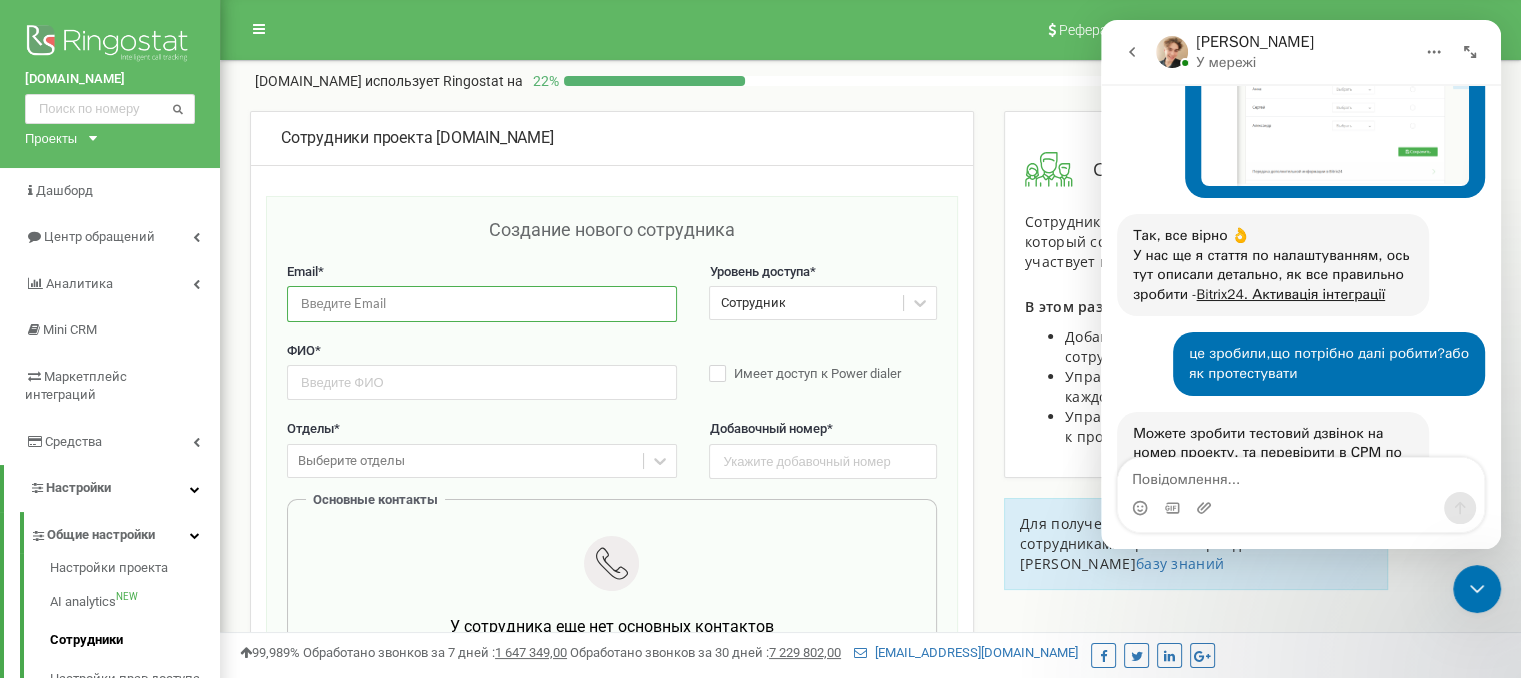 type on "і" 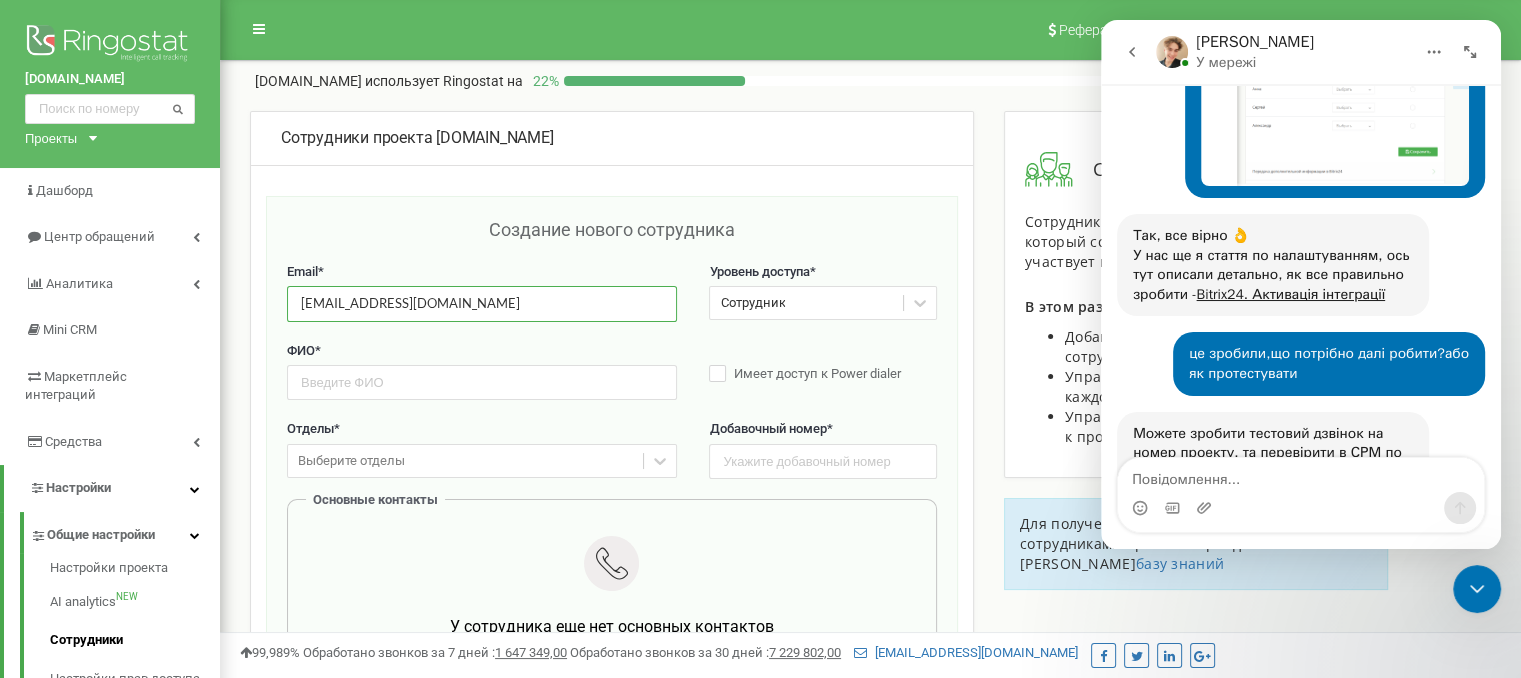 type on "seromolot@gmail.com" 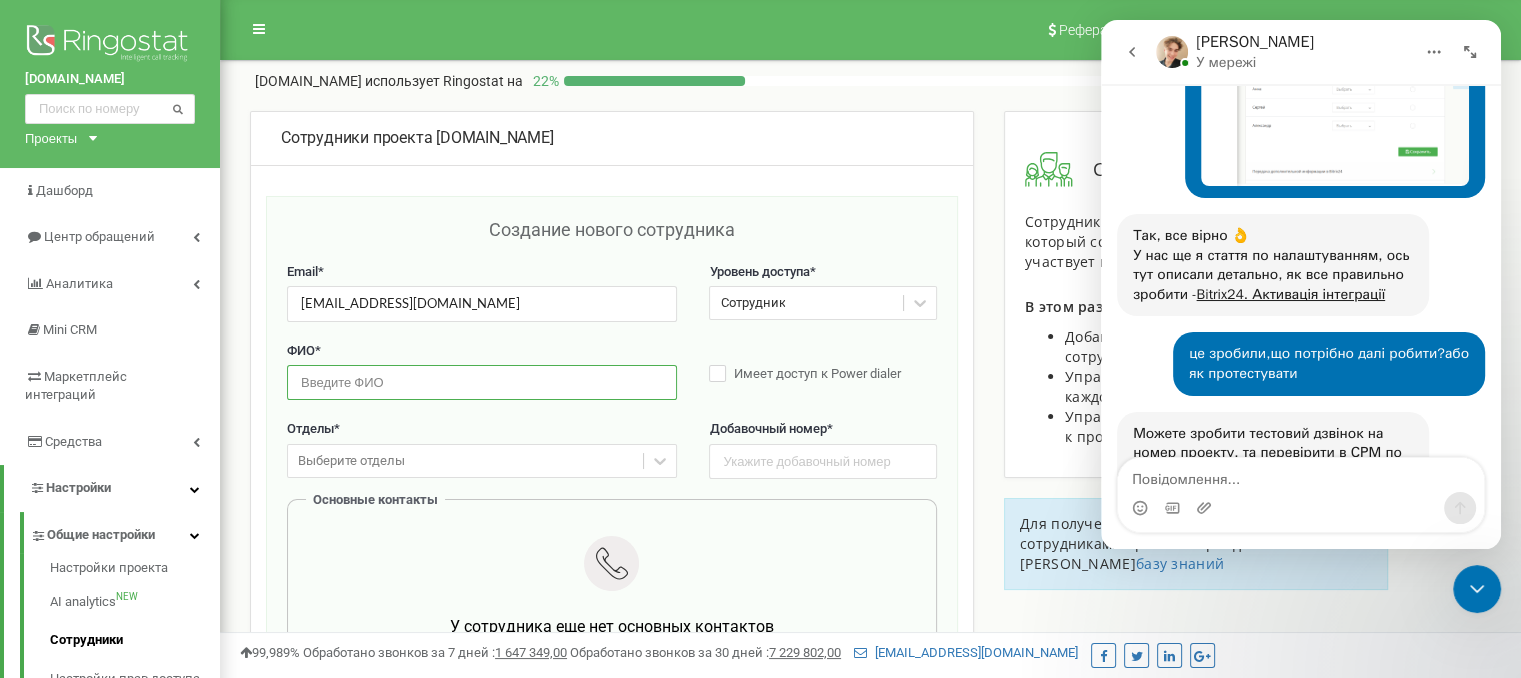click at bounding box center (482, 382) 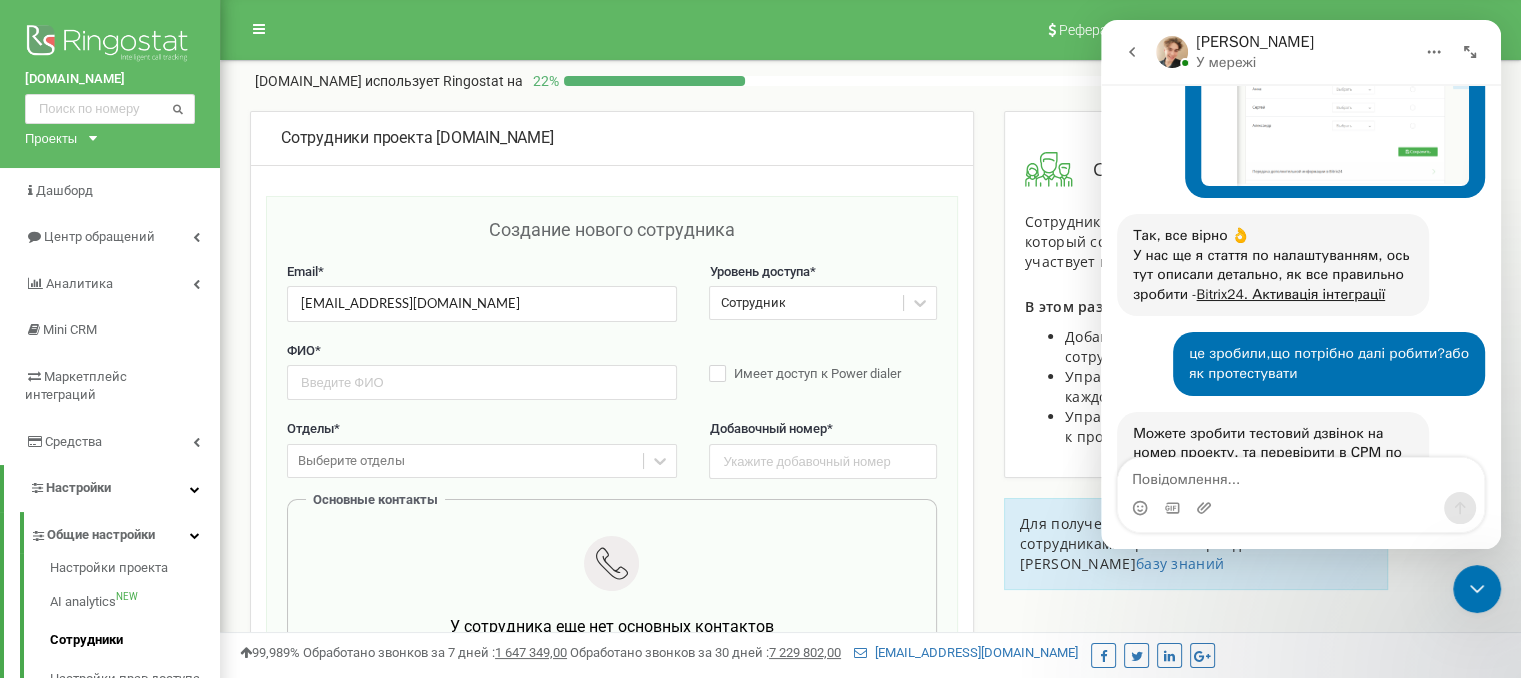 click on "Сотрудник" at bounding box center [752, 303] 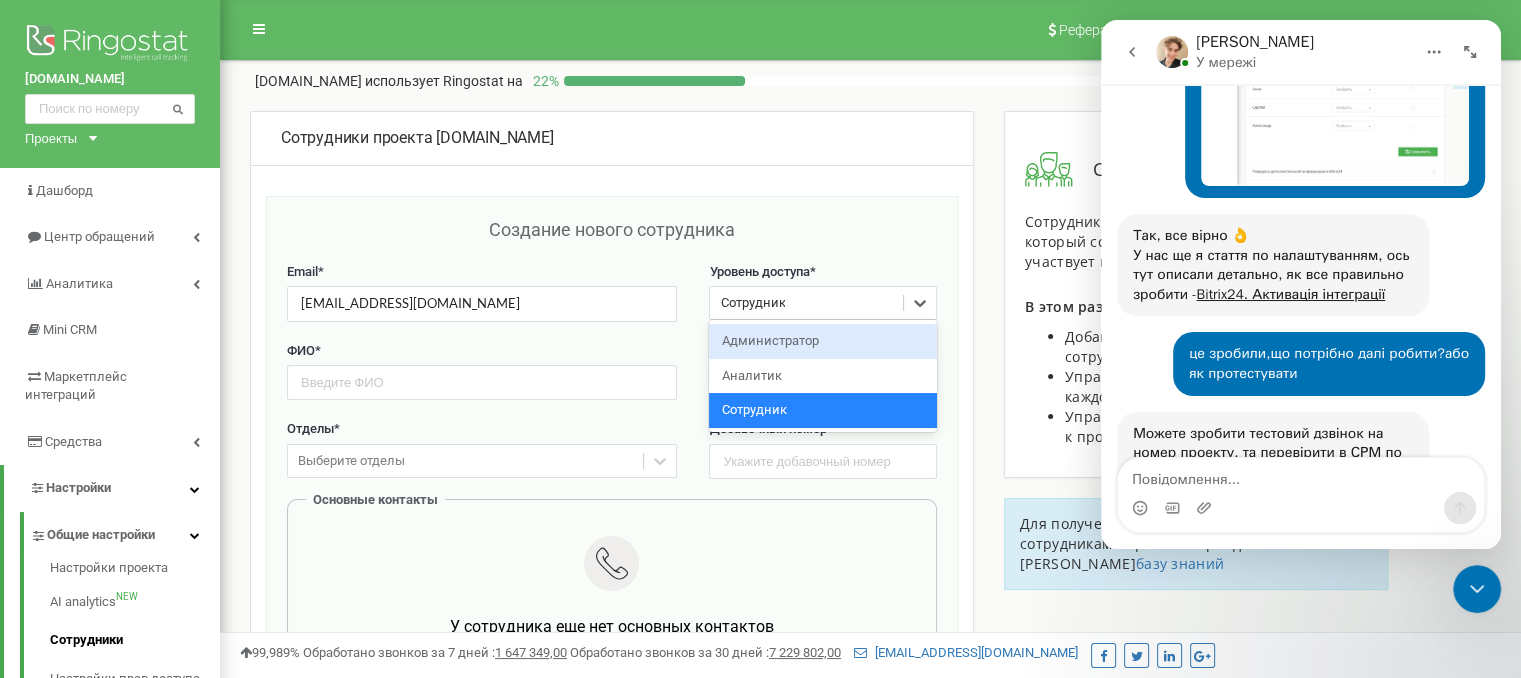 click on "Администратор" at bounding box center [822, 341] 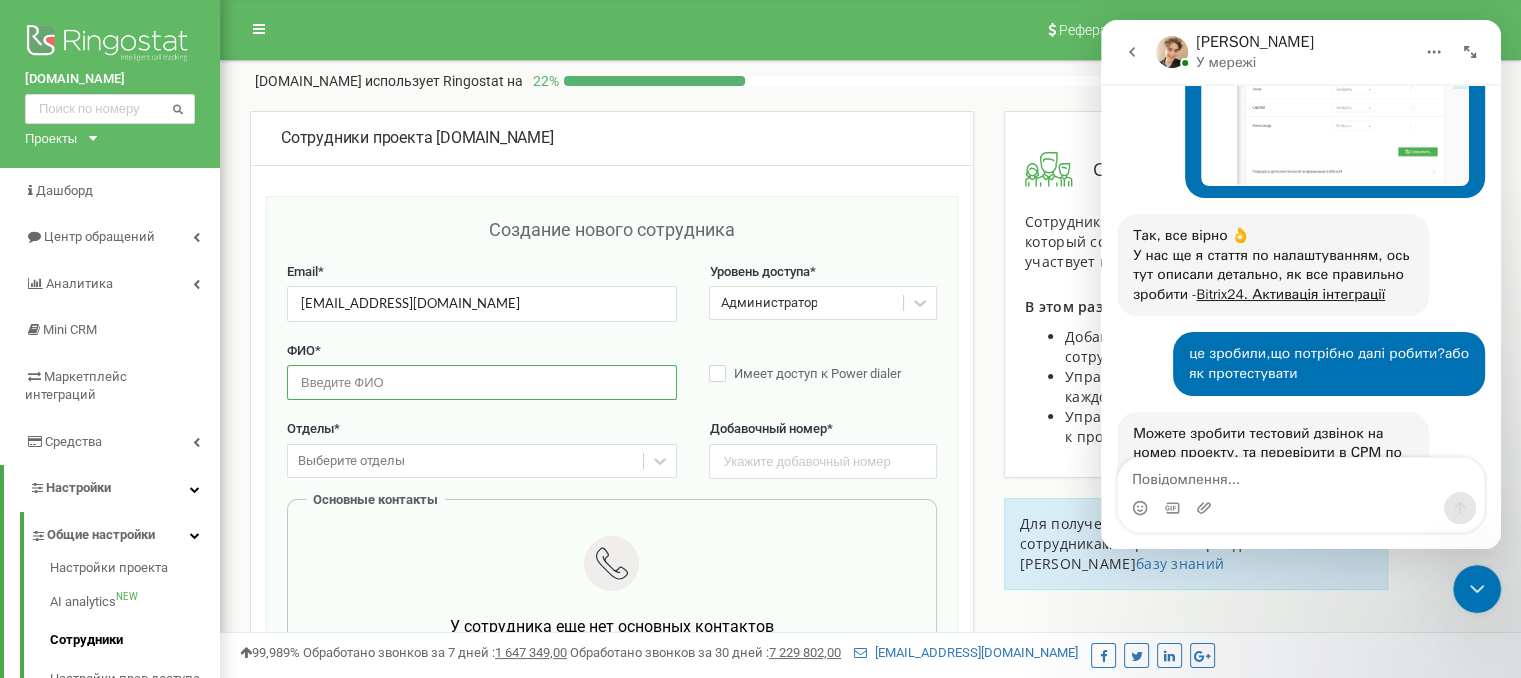 click at bounding box center (482, 382) 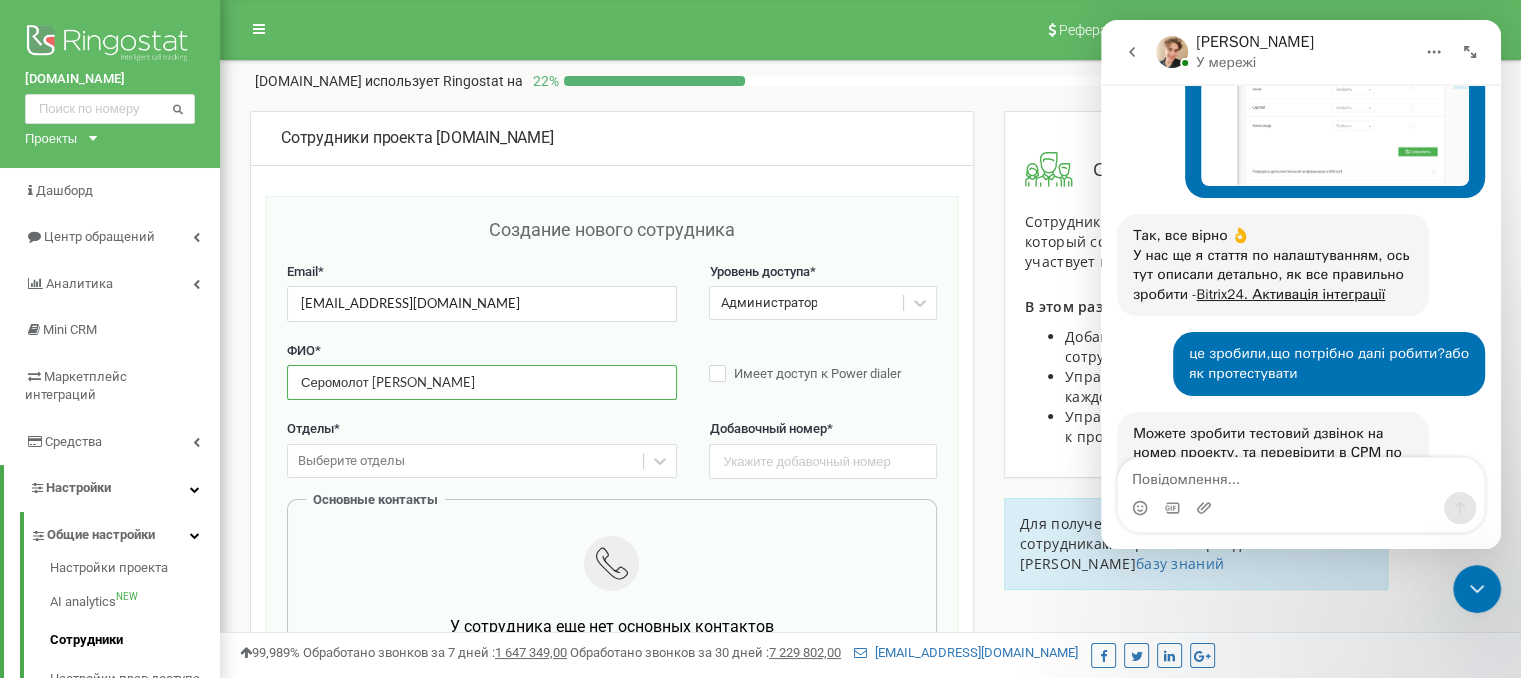 scroll, scrollTop: 100, scrollLeft: 0, axis: vertical 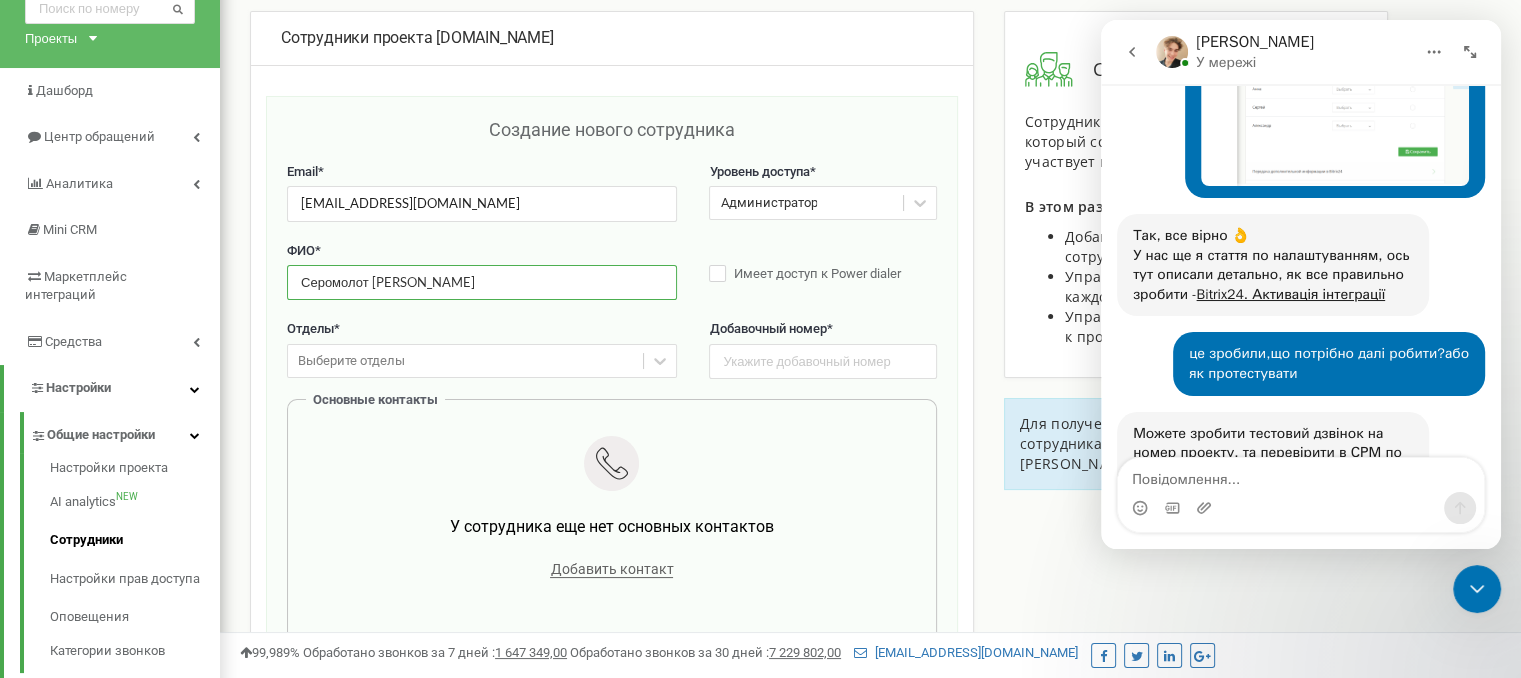 type on "Серомолот Алексей" 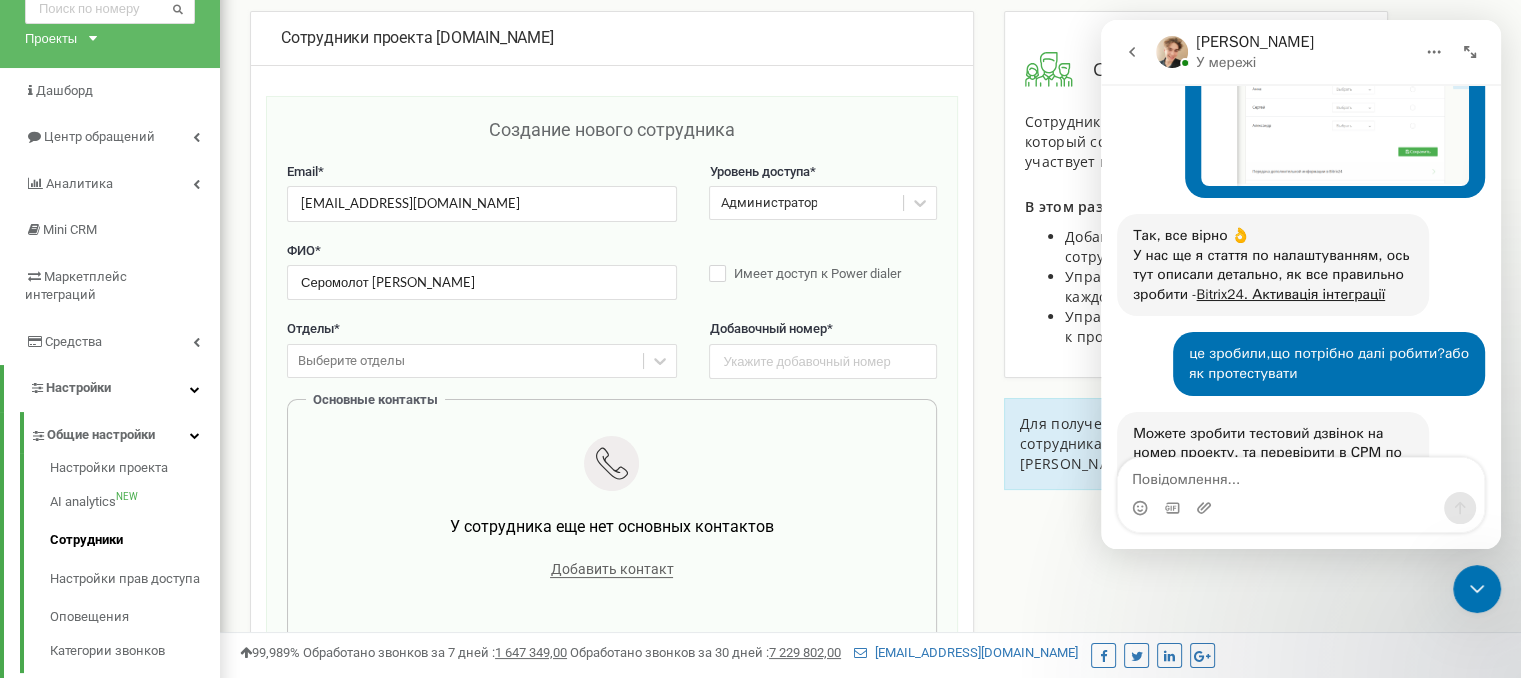 click on "Выберите отделы" at bounding box center (465, 361) 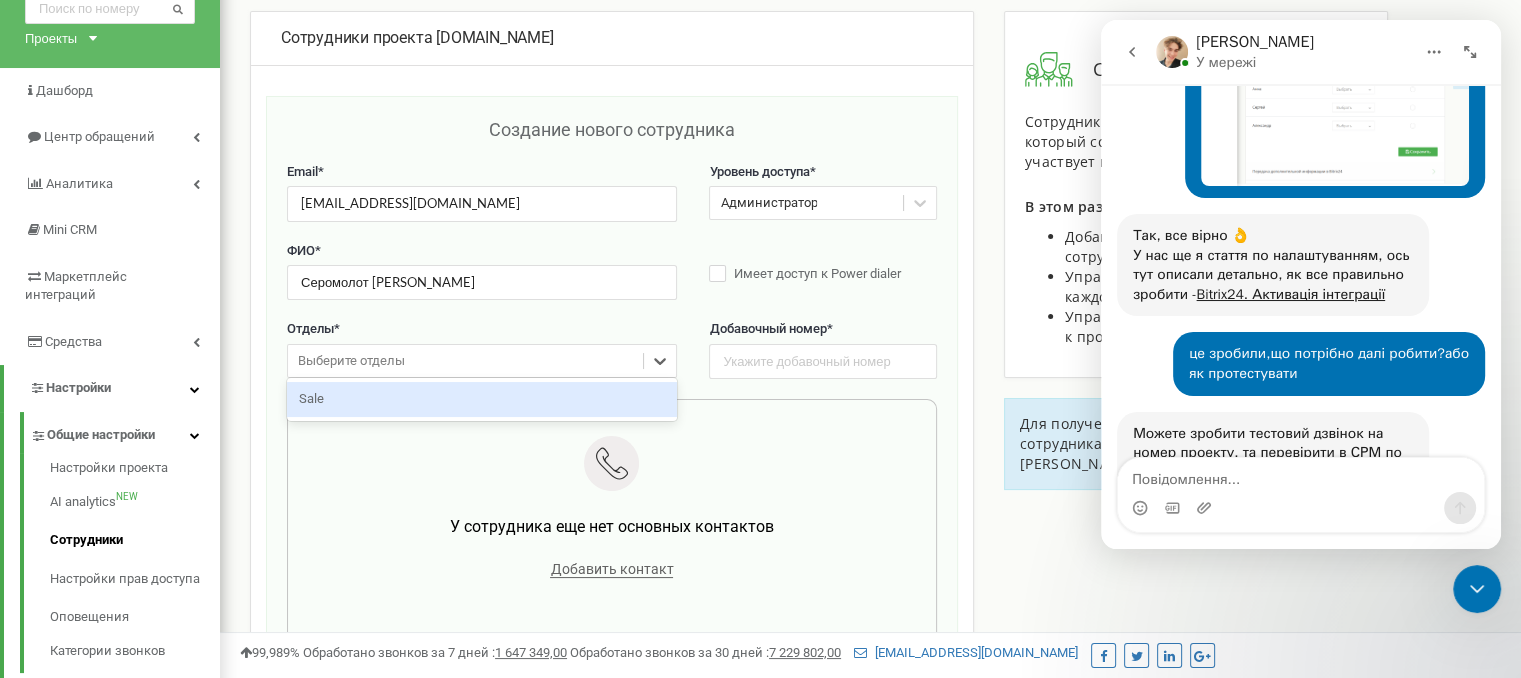 click on "Выберите отделы" at bounding box center (465, 361) 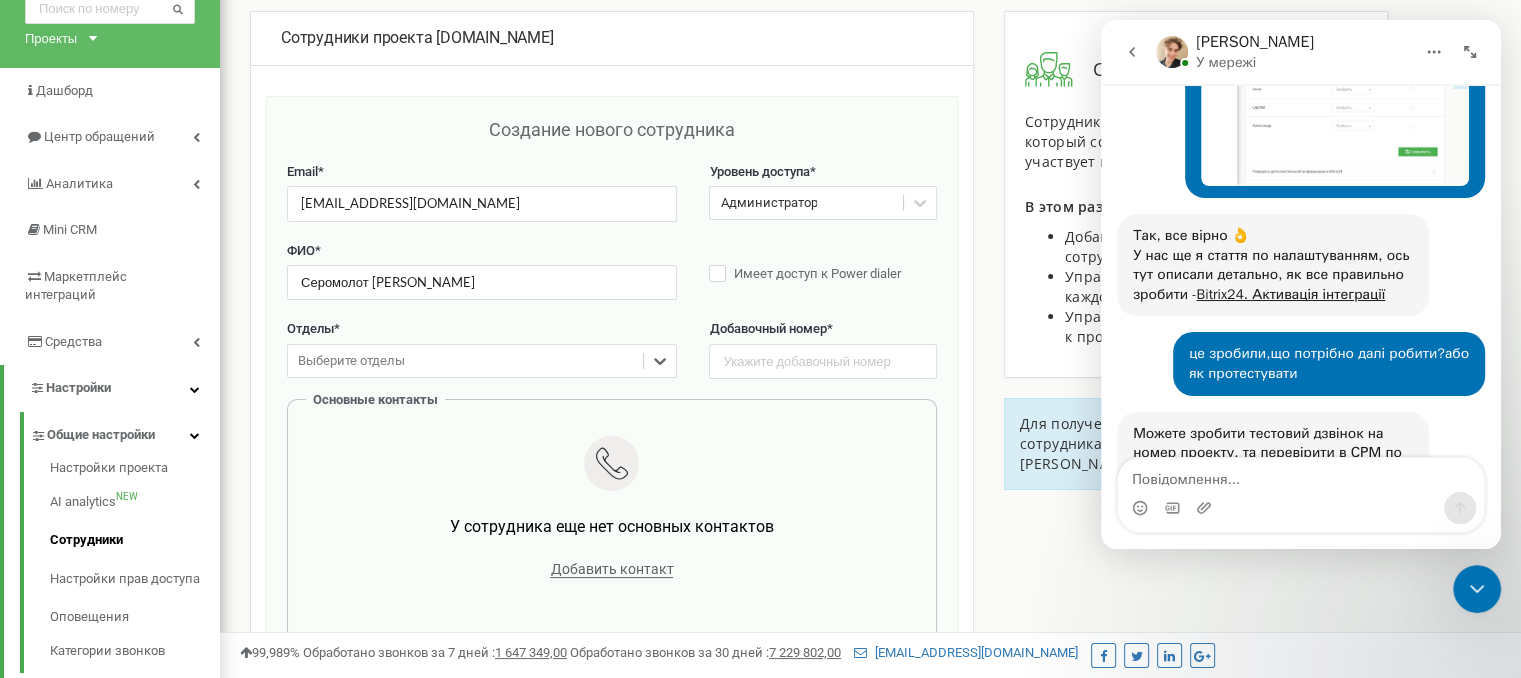 click on "Выберите отделы" at bounding box center [465, 361] 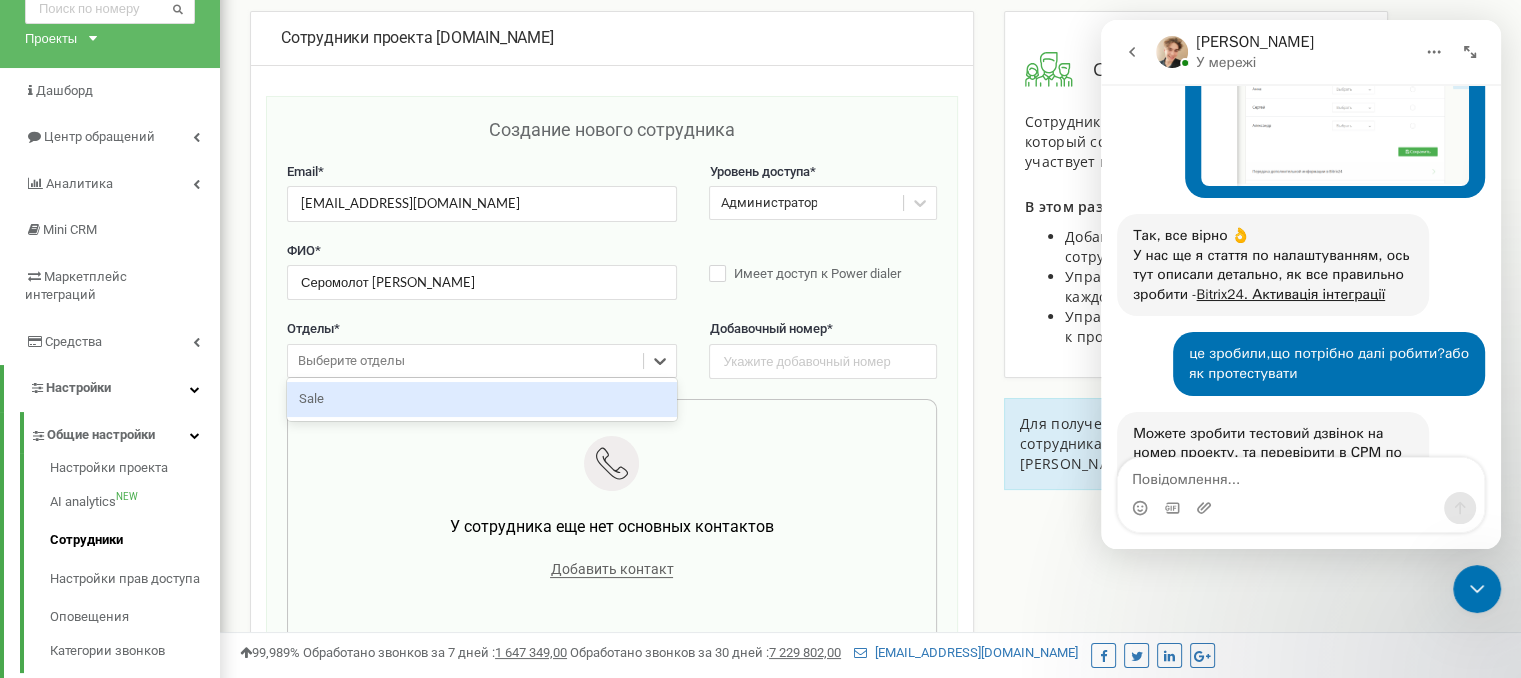 click on "Sale" at bounding box center [482, 399] 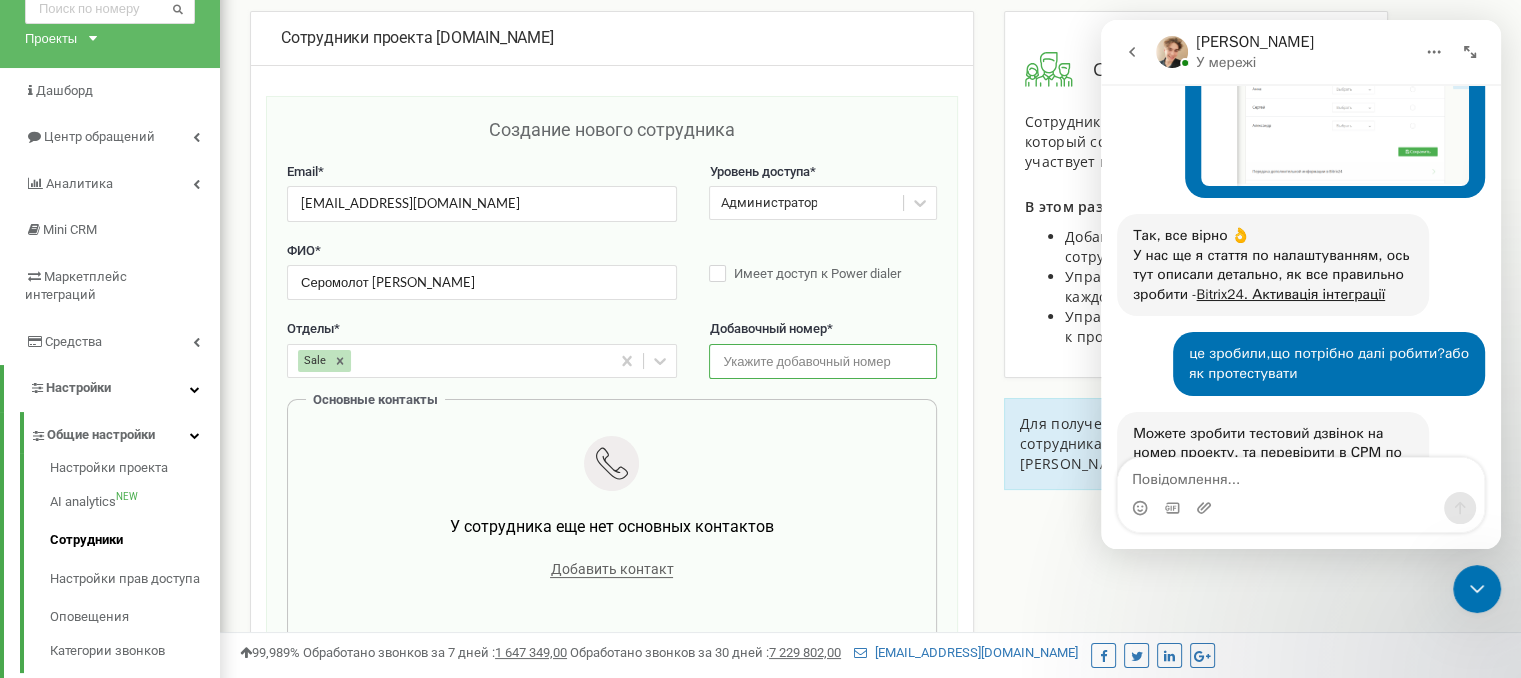 click at bounding box center [822, 361] 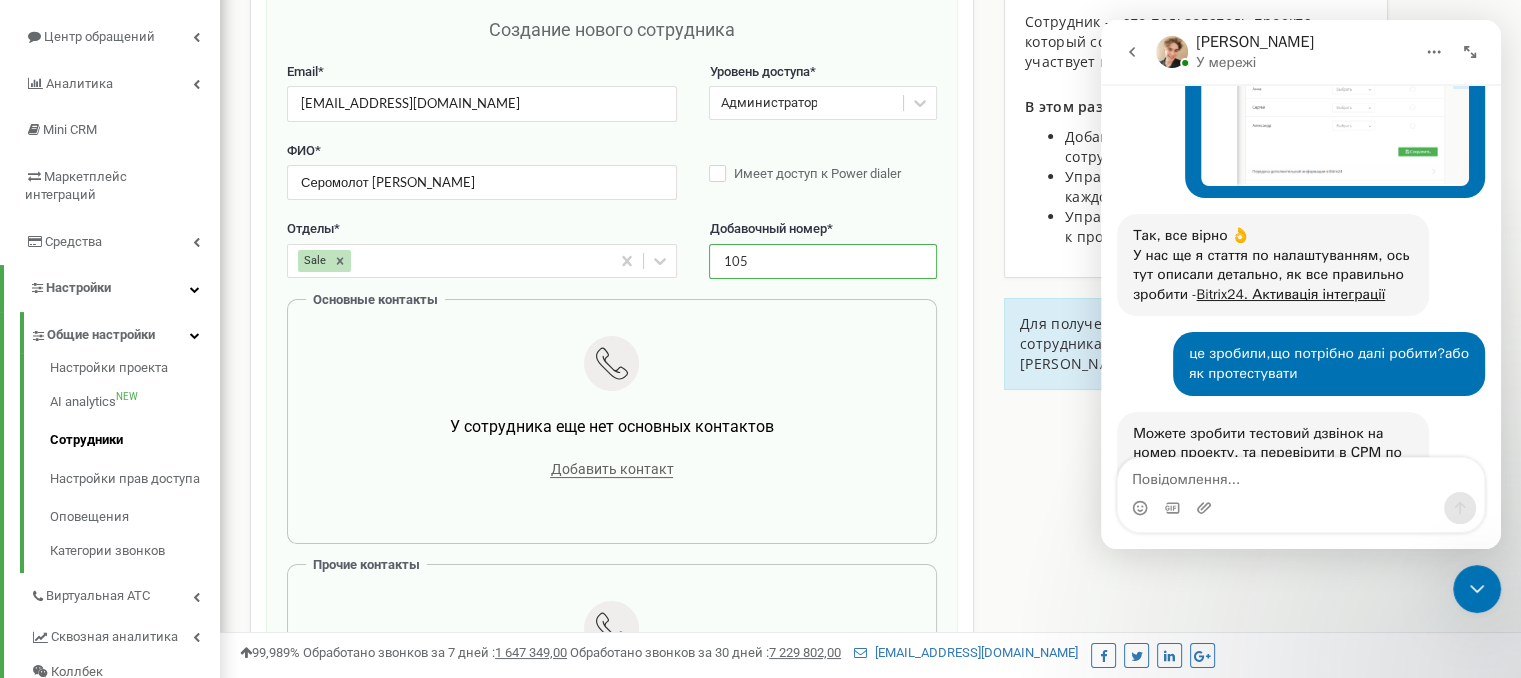 scroll, scrollTop: 500, scrollLeft: 0, axis: vertical 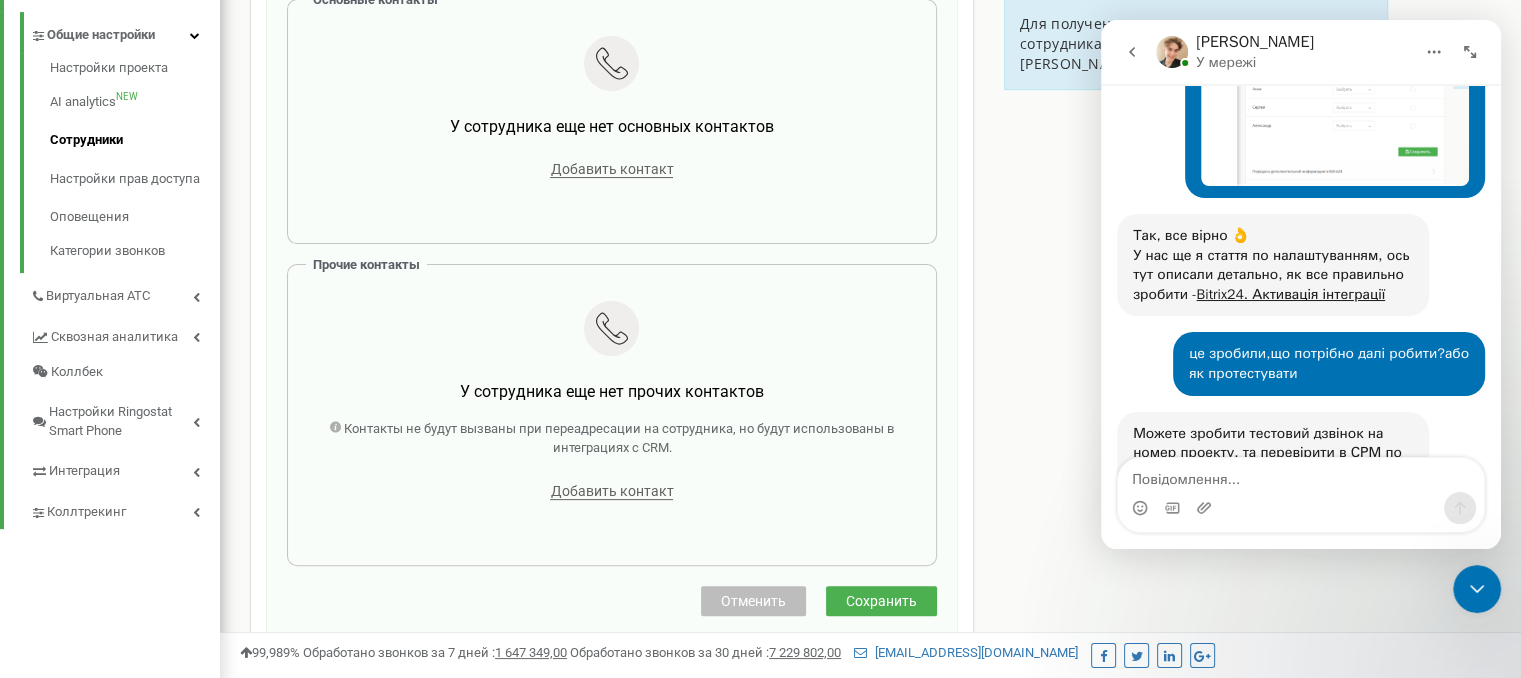 type on "105" 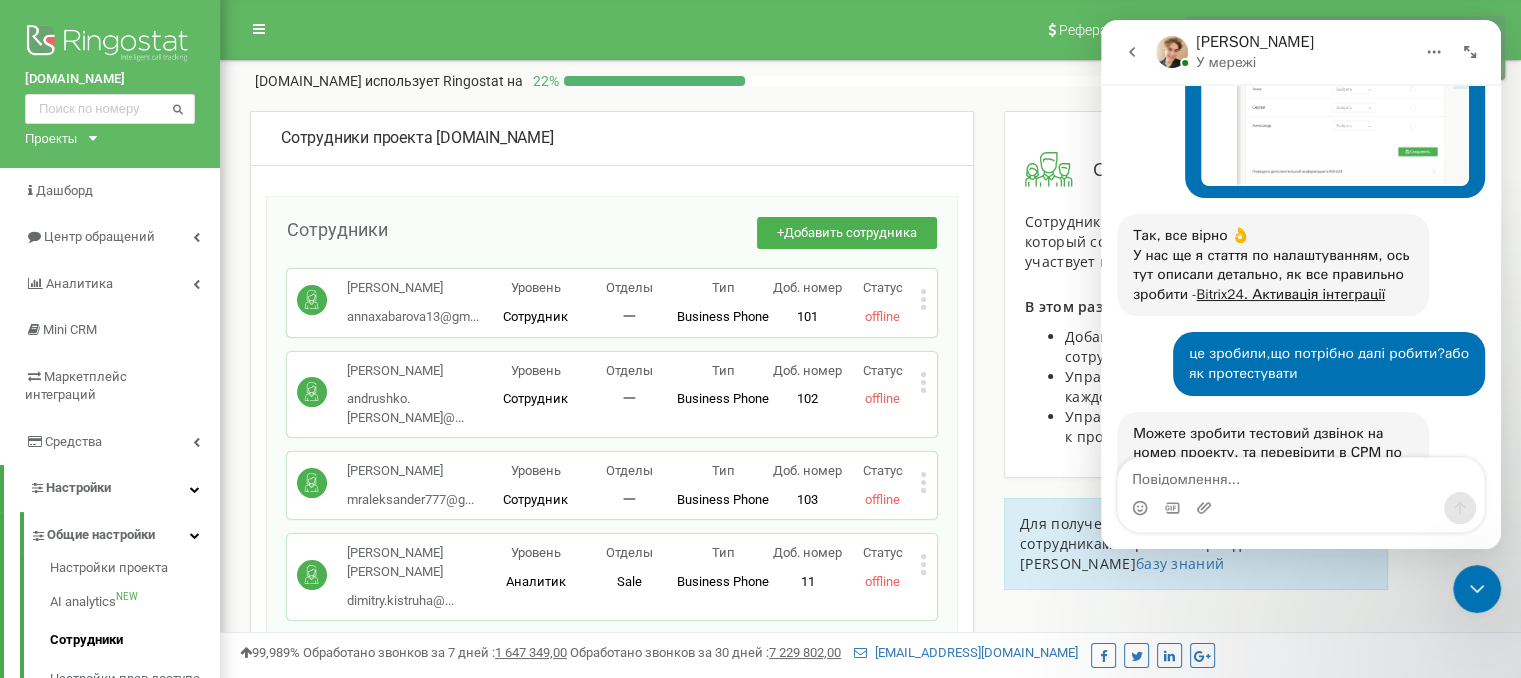 scroll, scrollTop: 100, scrollLeft: 0, axis: vertical 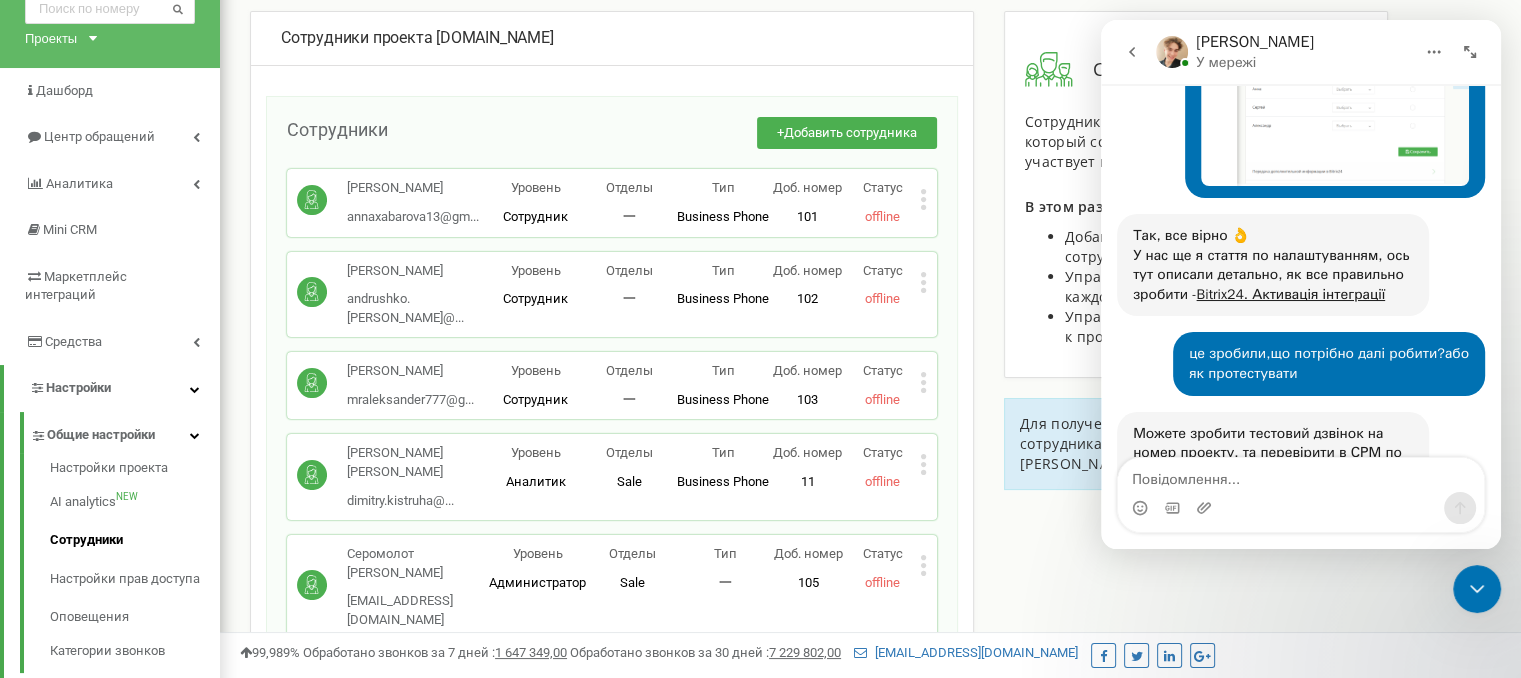 click on "Серомолот Алексей" at bounding box center [418, 563] 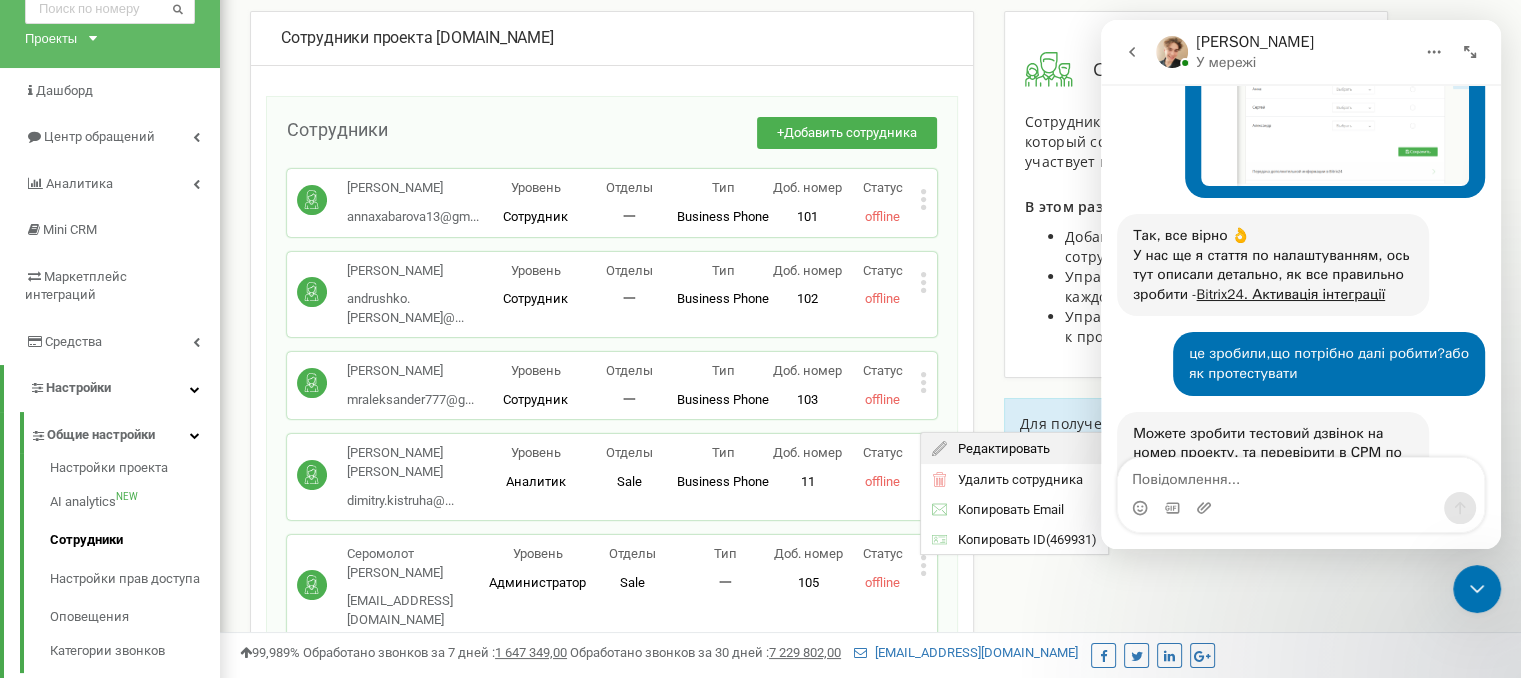 click on "Редактировать" at bounding box center [998, 448] 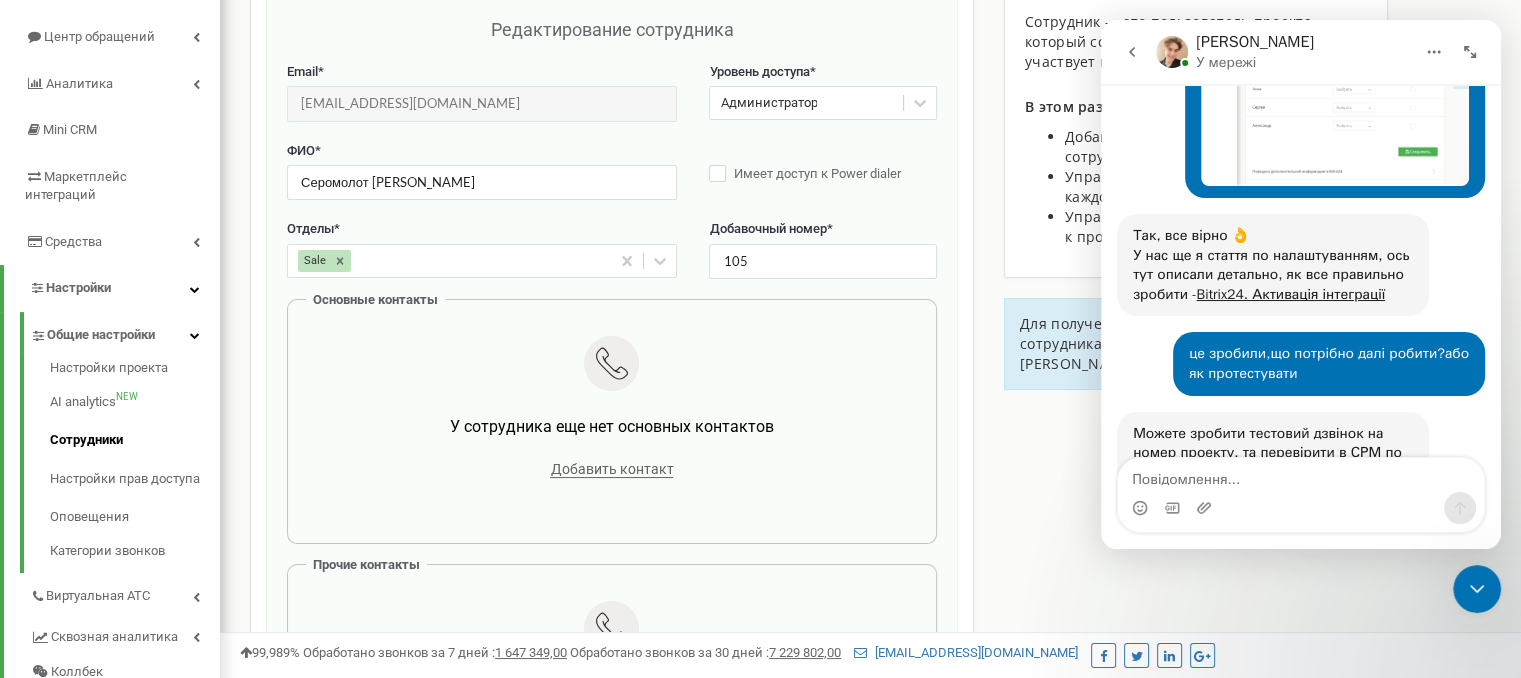 scroll, scrollTop: 300, scrollLeft: 0, axis: vertical 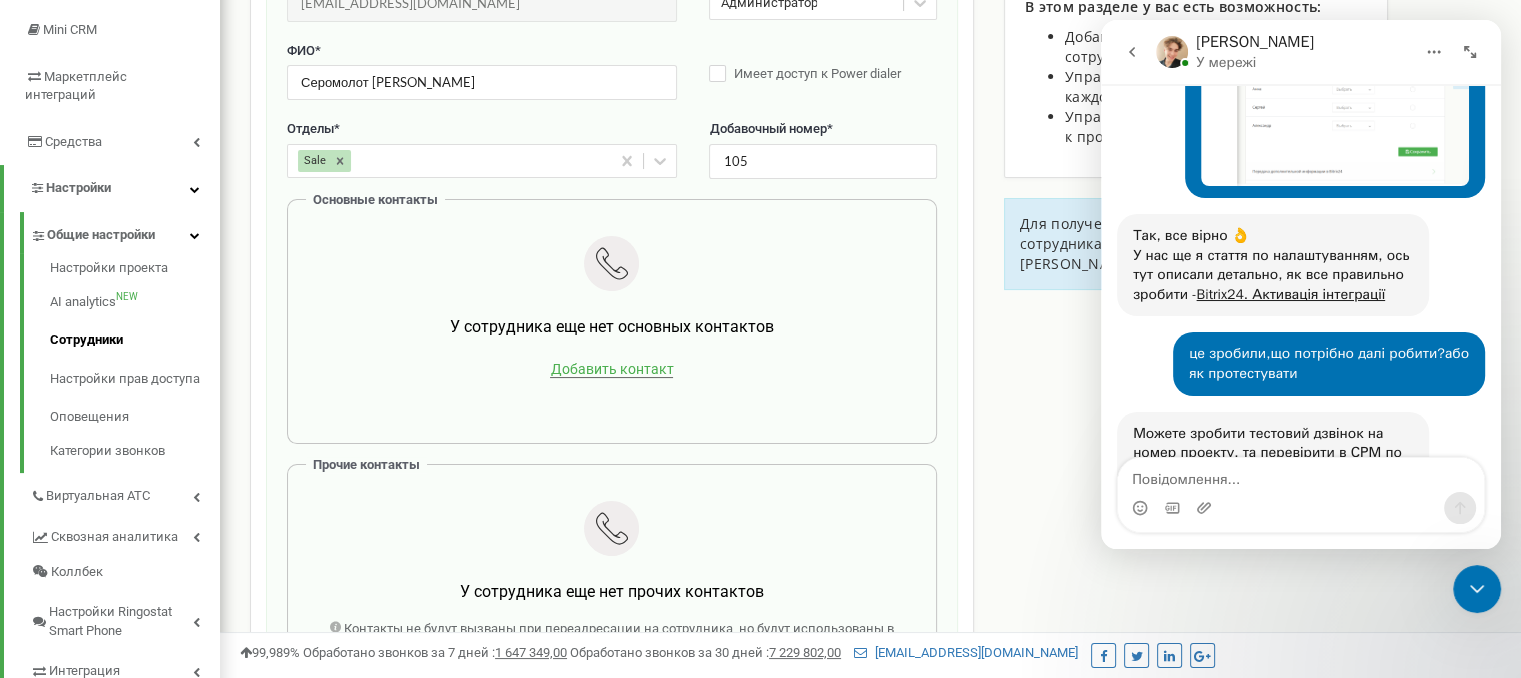click on "Добавить контакт" at bounding box center (611, 369) 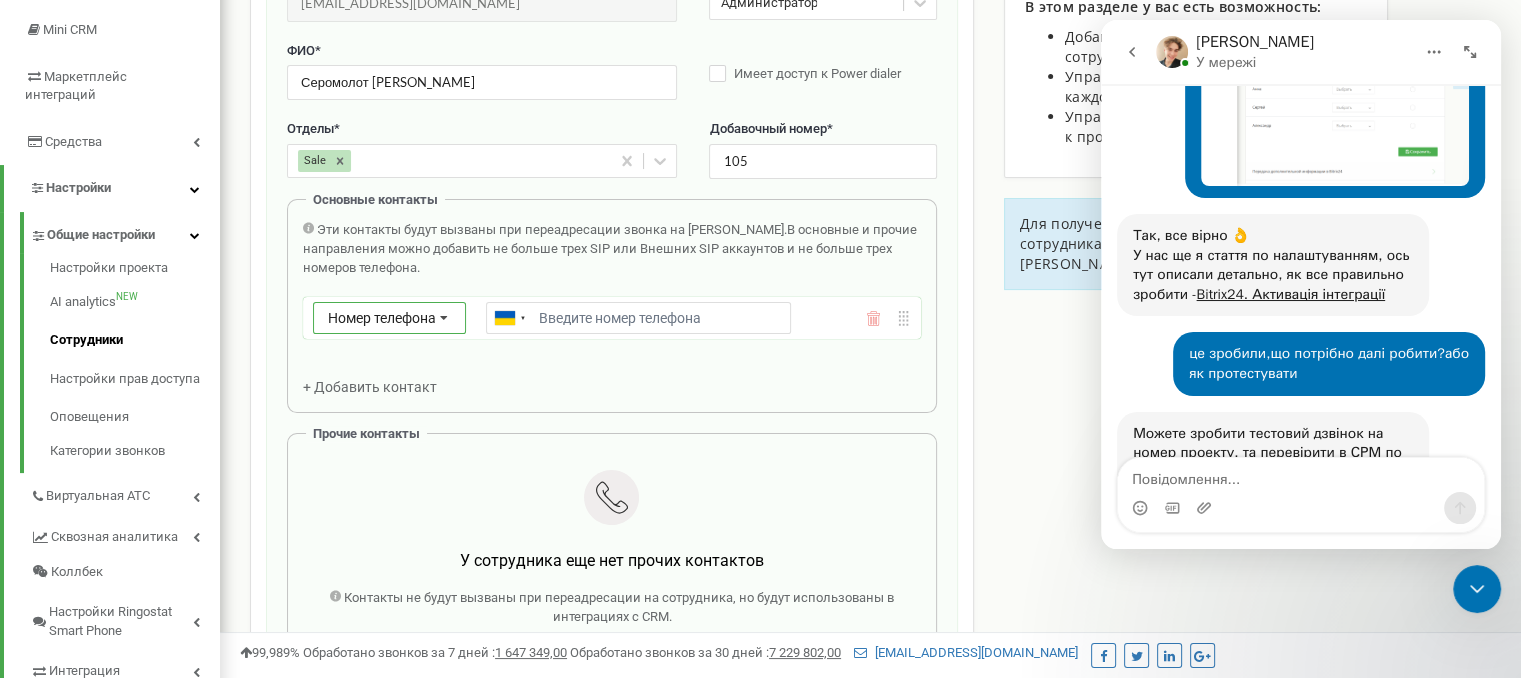 click on "Номер телефона" at bounding box center (382, 318) 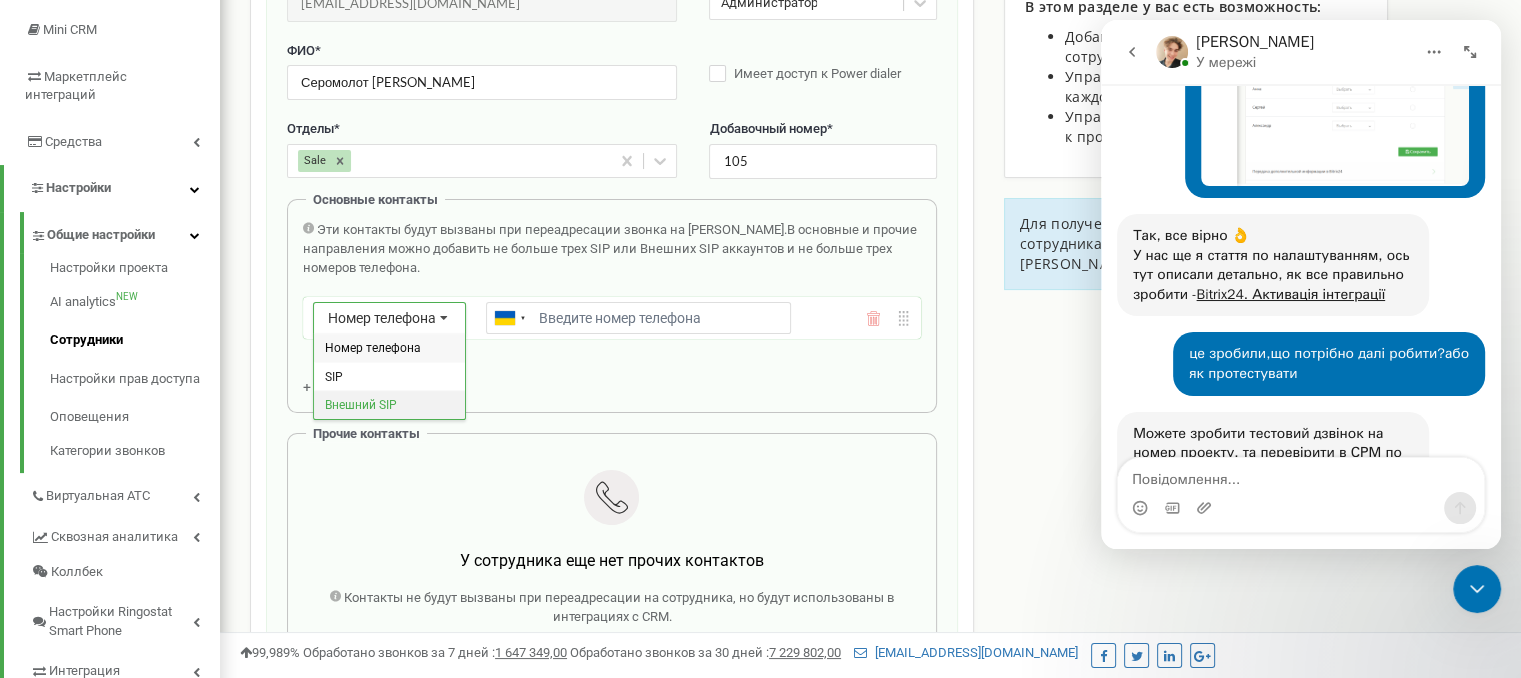 click on "Внешний SIP" at bounding box center (389, 405) 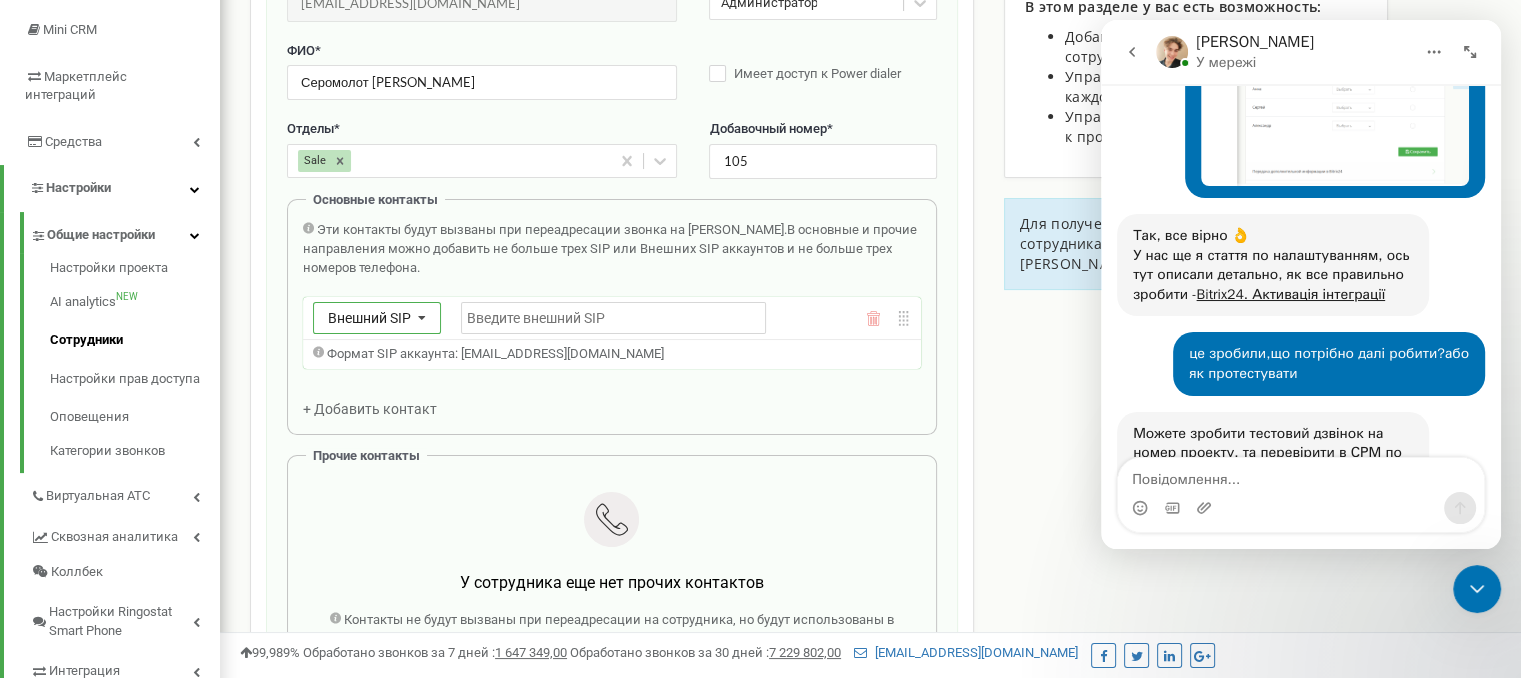 click on "Внешний SIP" at bounding box center [369, 318] 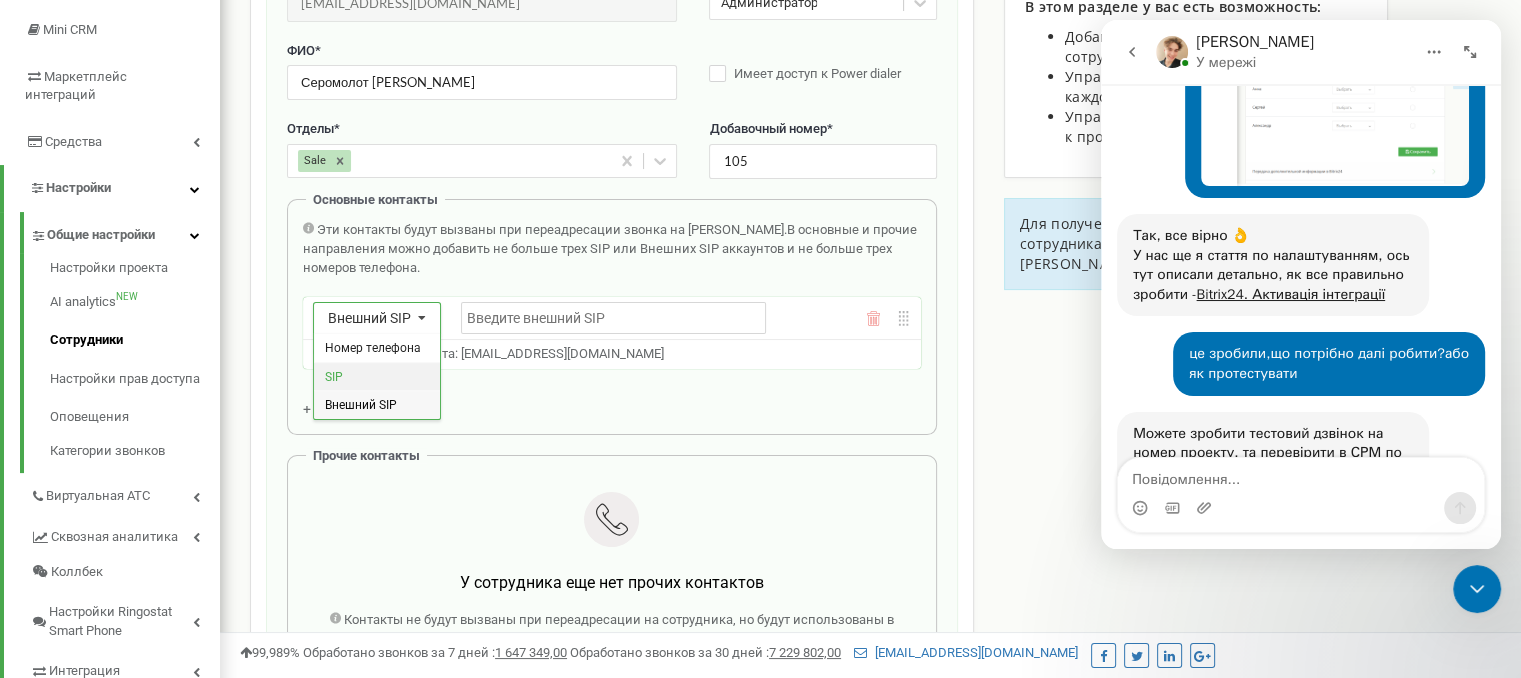 click on "SIP" at bounding box center (377, 376) 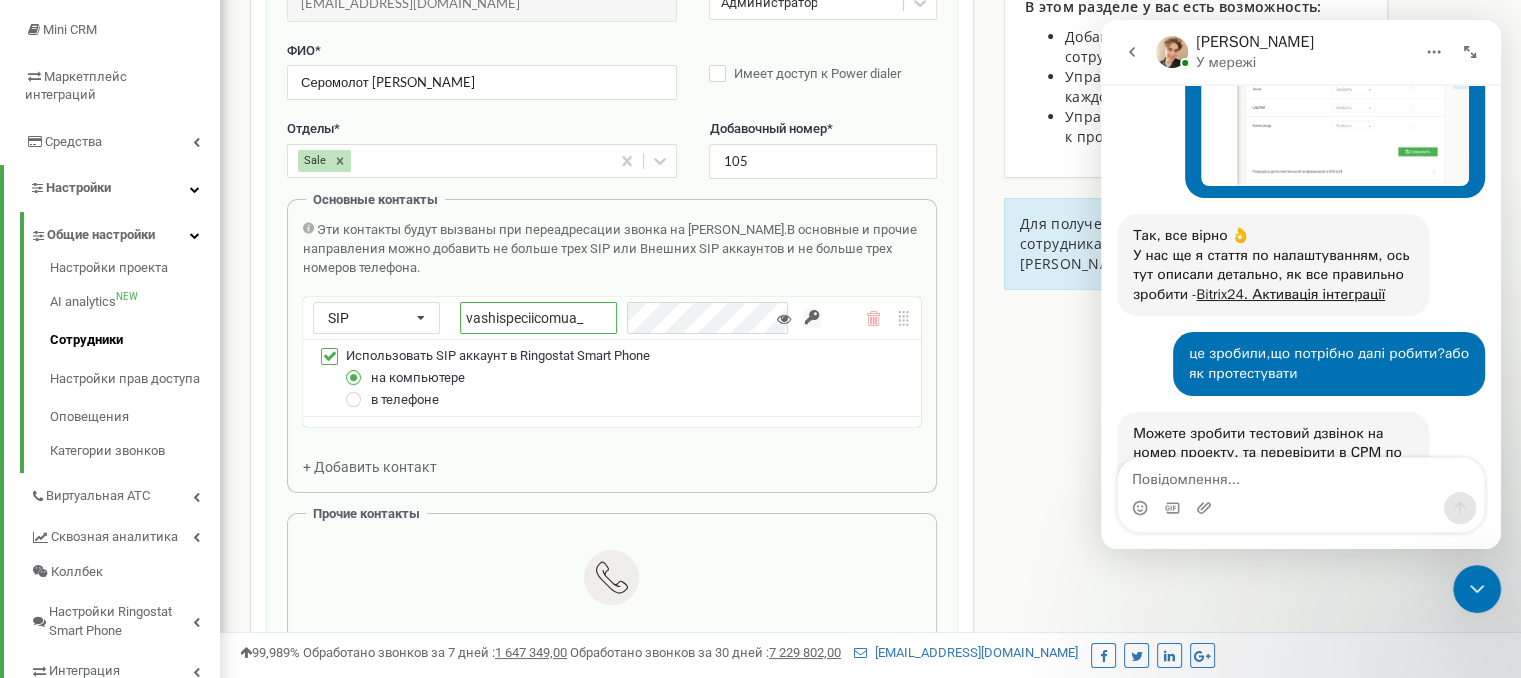 click on "vashispeciicomua_" at bounding box center (538, 318) 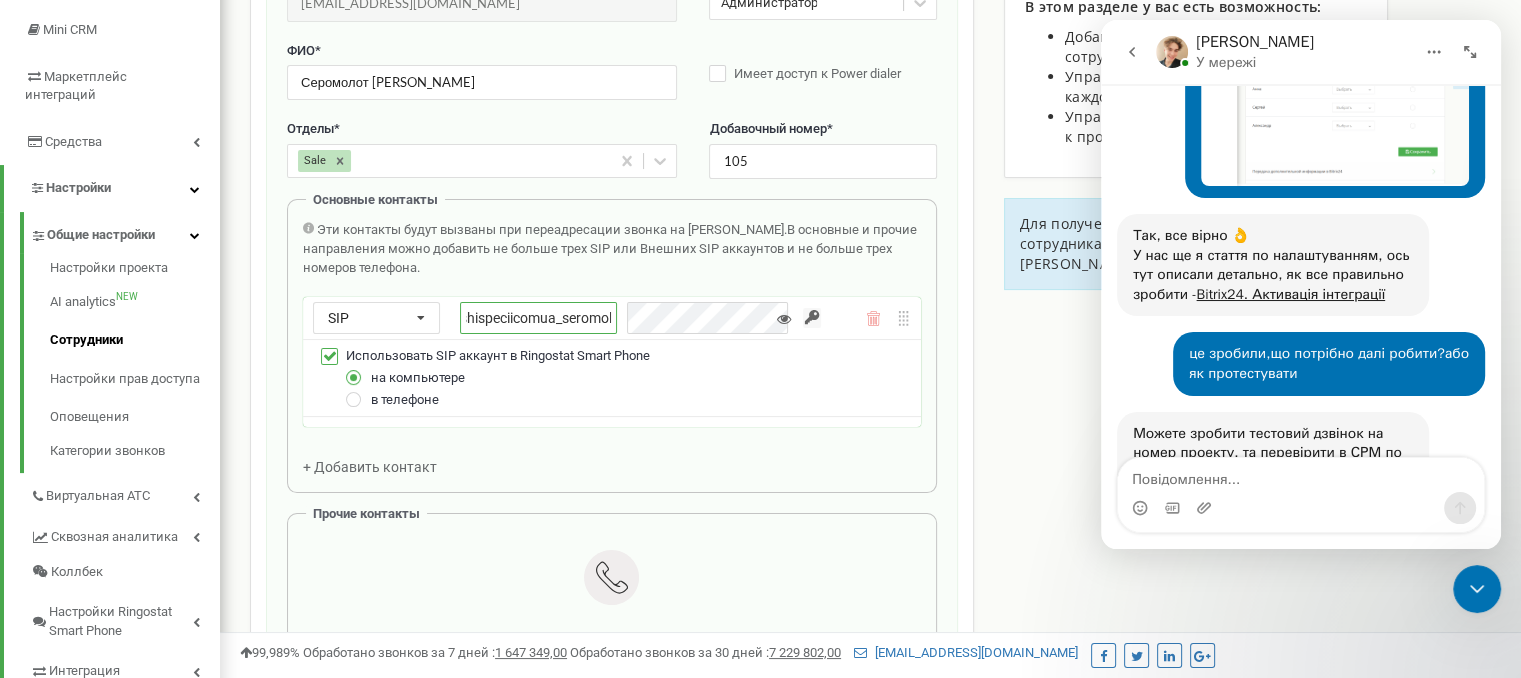 scroll, scrollTop: 0, scrollLeft: 26, axis: horizontal 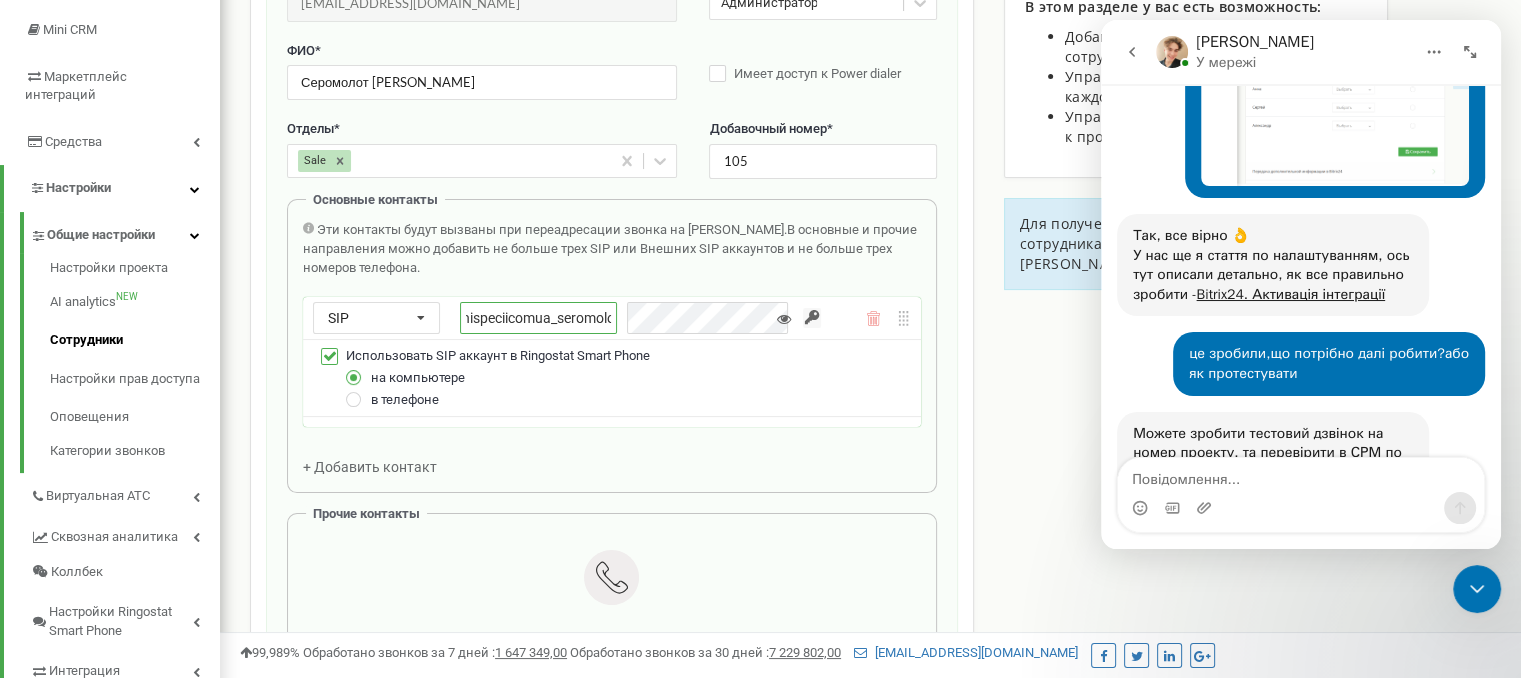 click on "vashispeciicomua_seromolot" at bounding box center (538, 318) 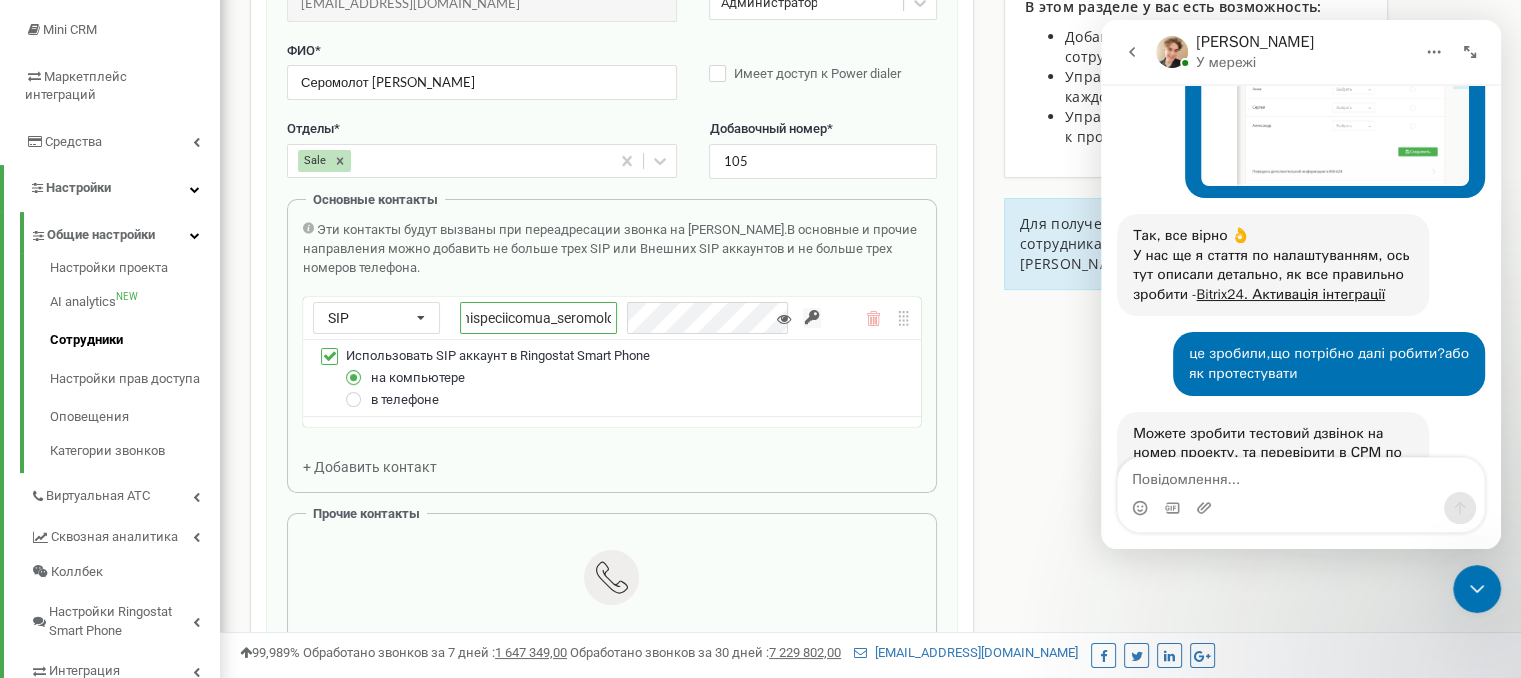 type on "vashispeciicomua_seromolot" 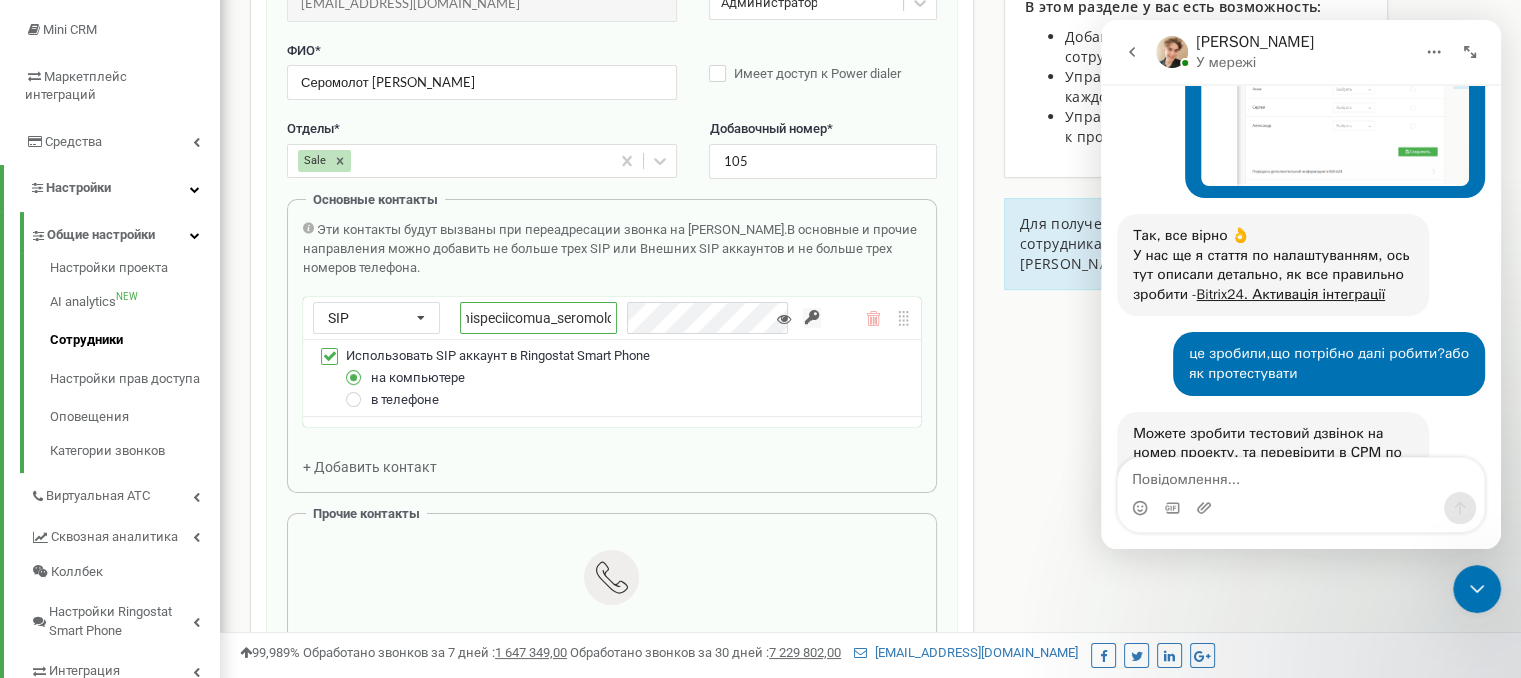 scroll, scrollTop: 0, scrollLeft: 0, axis: both 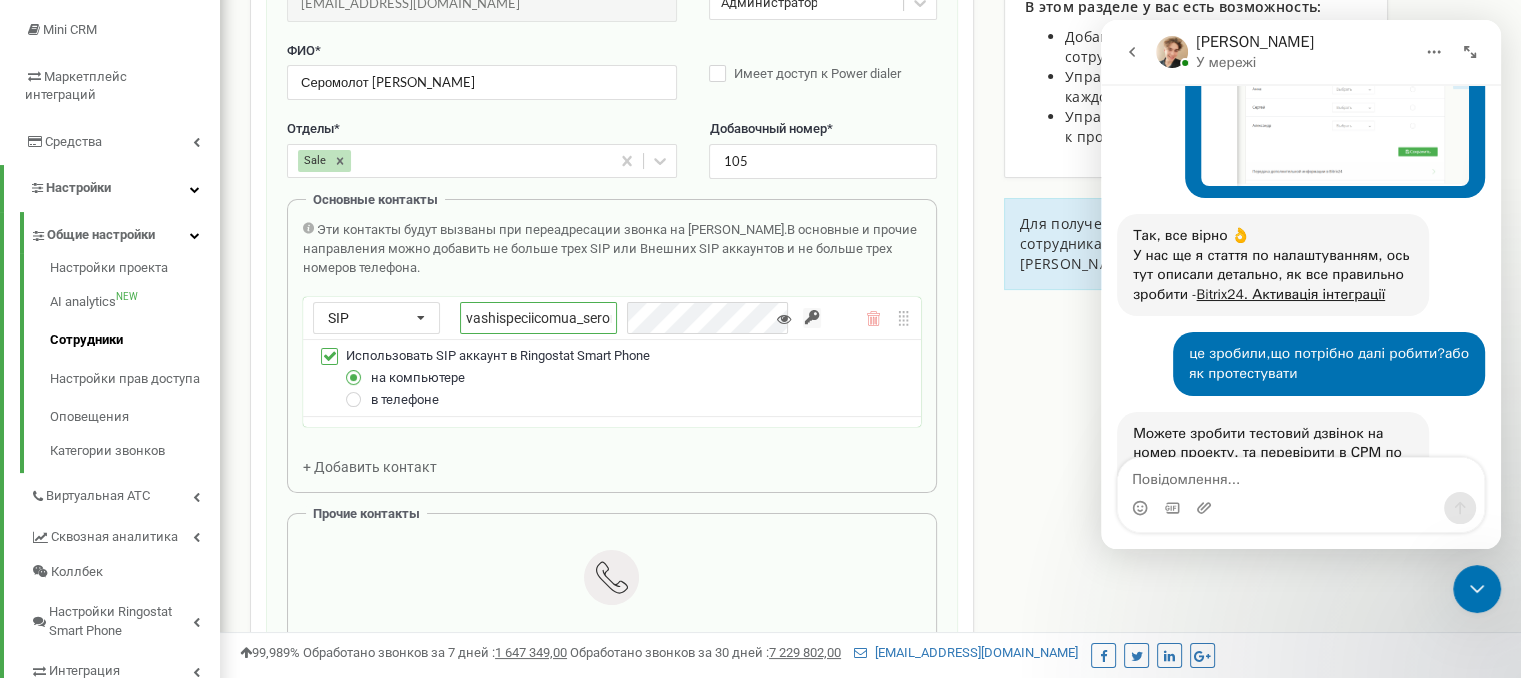 click on "vashispeciicomua_seromolot" at bounding box center [538, 318] 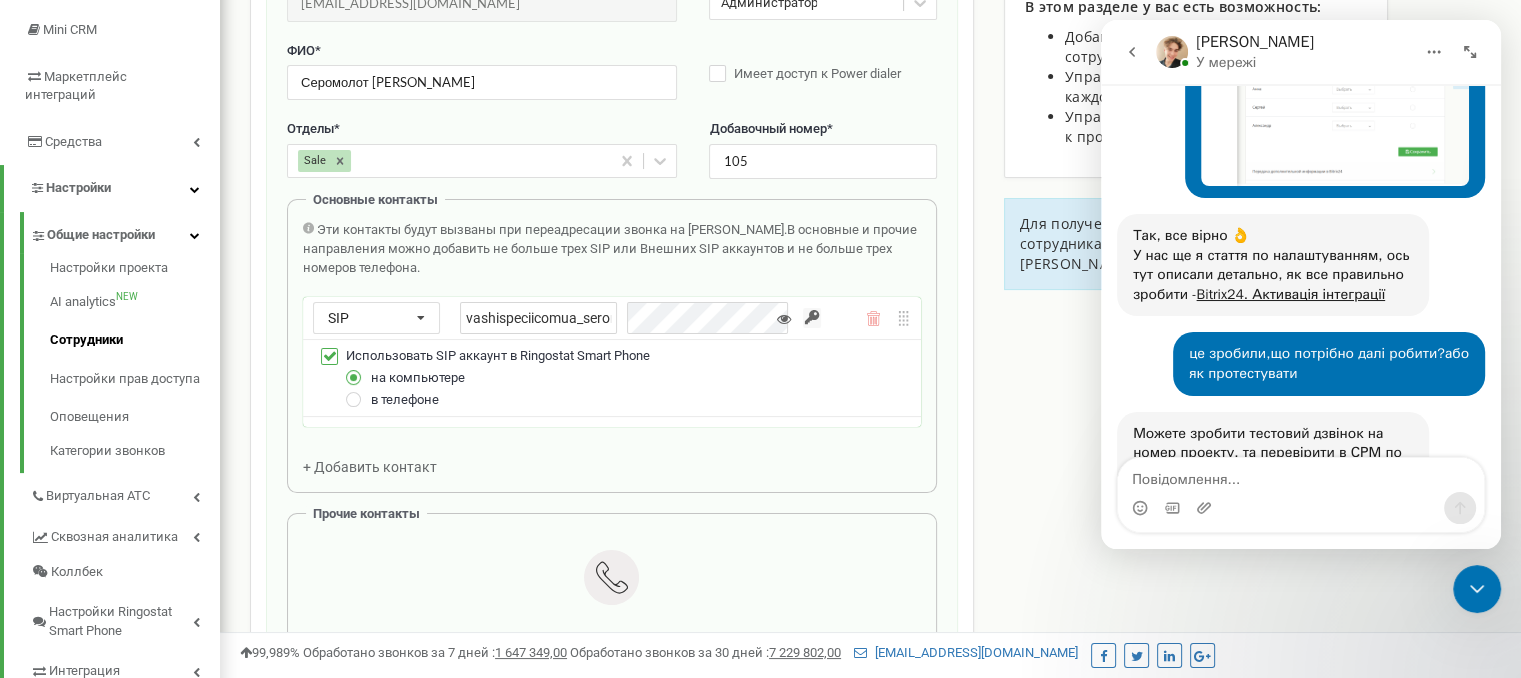 click on "Редактирование сотрудника Email * seromolot@gmail.com Email недоступен для редактирования. Вы можете создать нового сотрудника и перепривязать к нему SIP аккаунты в разделе "SIP аккаунты". Уровень доступа * Администратор ФИО * Серомолот Алексей   Имеет доступ к Power dialer Отделы * Sale Добавочный номер * 105 Основные контакты Эти контакты будут вызваны при переадресации звонка на Сотрудника.  В основные и прочие направления можно добавить не больше трех SIP или Внешних SIP аккаунтов и не больше трех номеров телефона. SIP Номер телефона SIP Внешний SIP vashispeciicomua_seromolot           на компьютере" at bounding box center (612, 391) 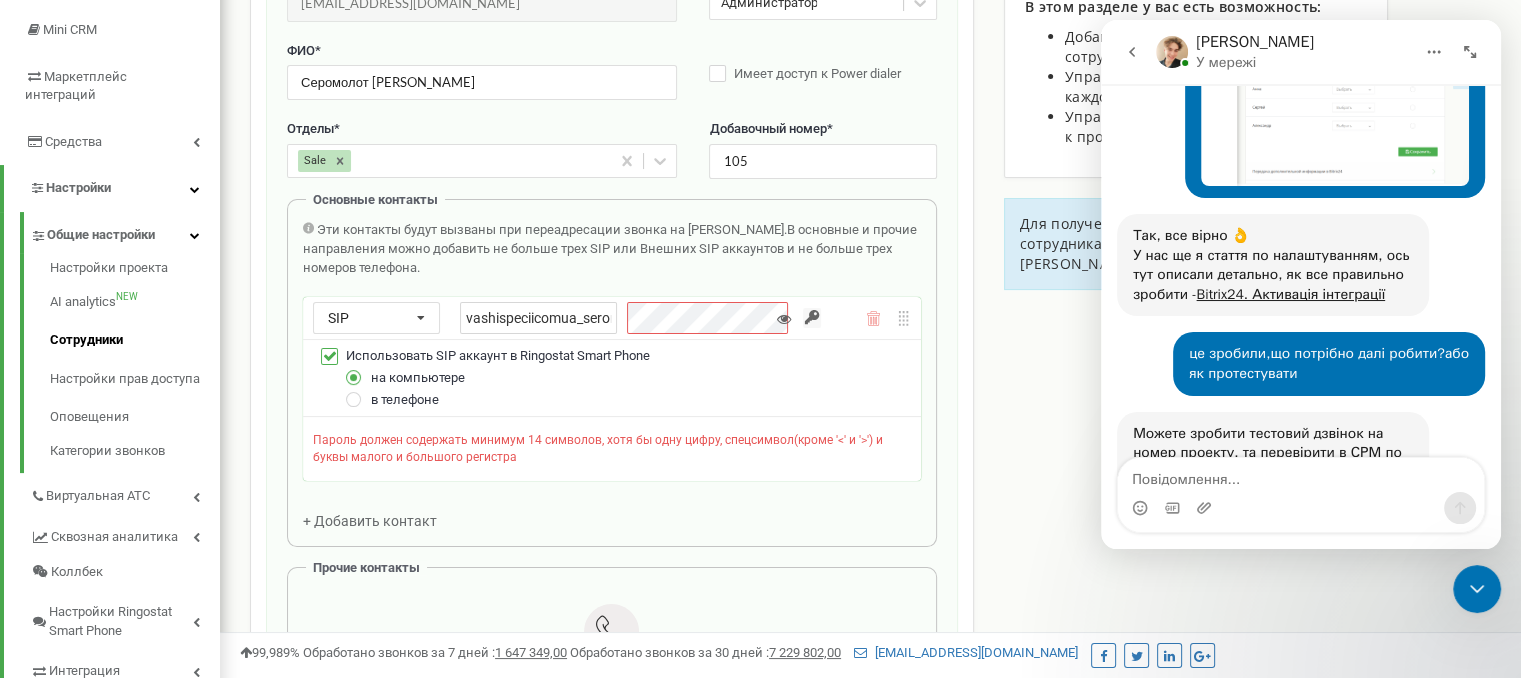 click at bounding box center [812, 318] 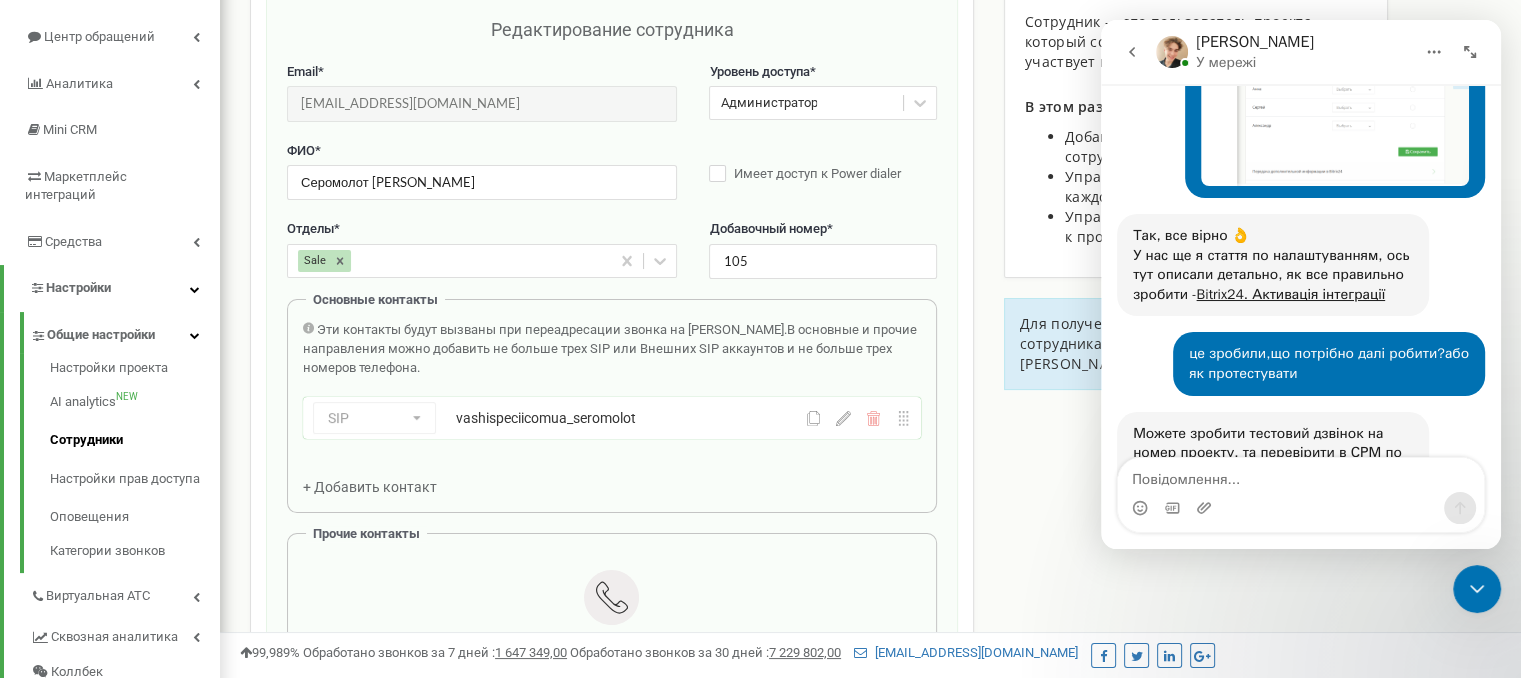 scroll, scrollTop: 600, scrollLeft: 0, axis: vertical 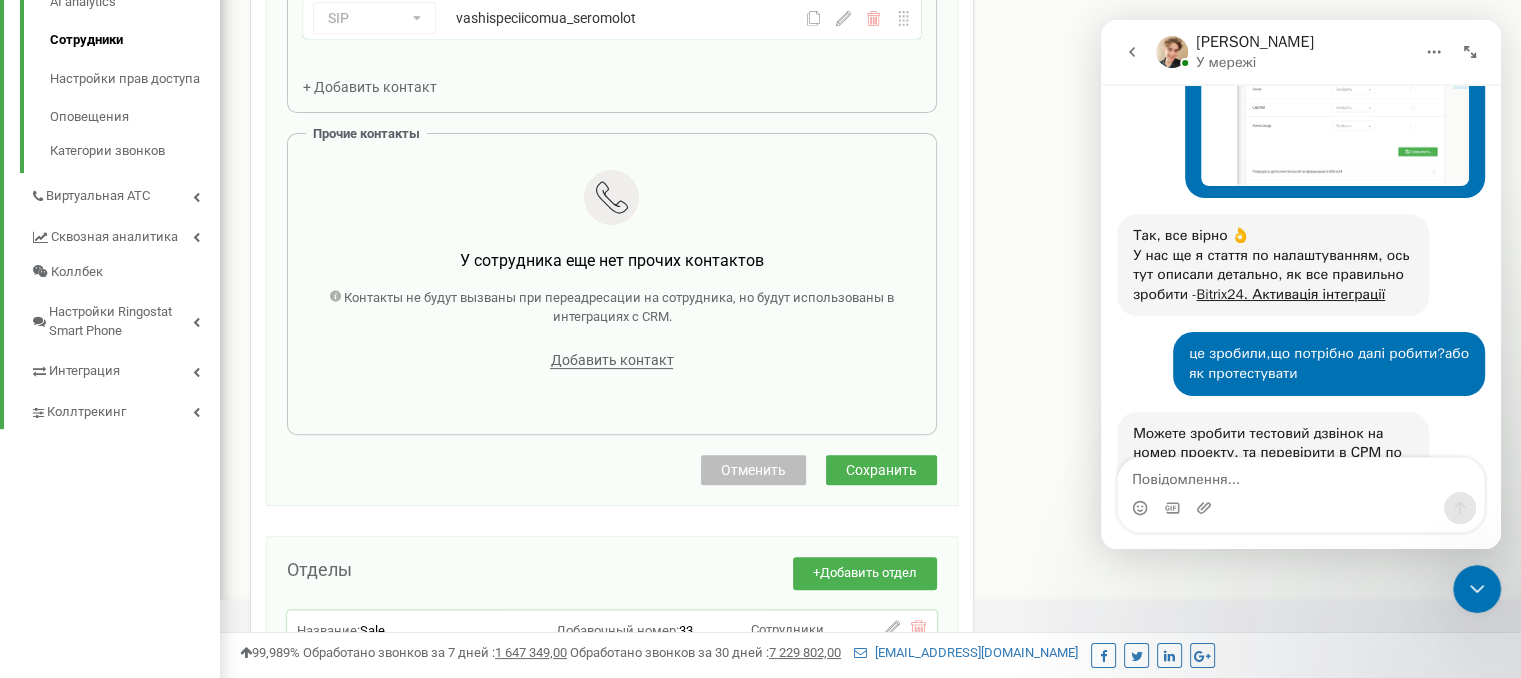 click on "Сохранить" at bounding box center (881, 470) 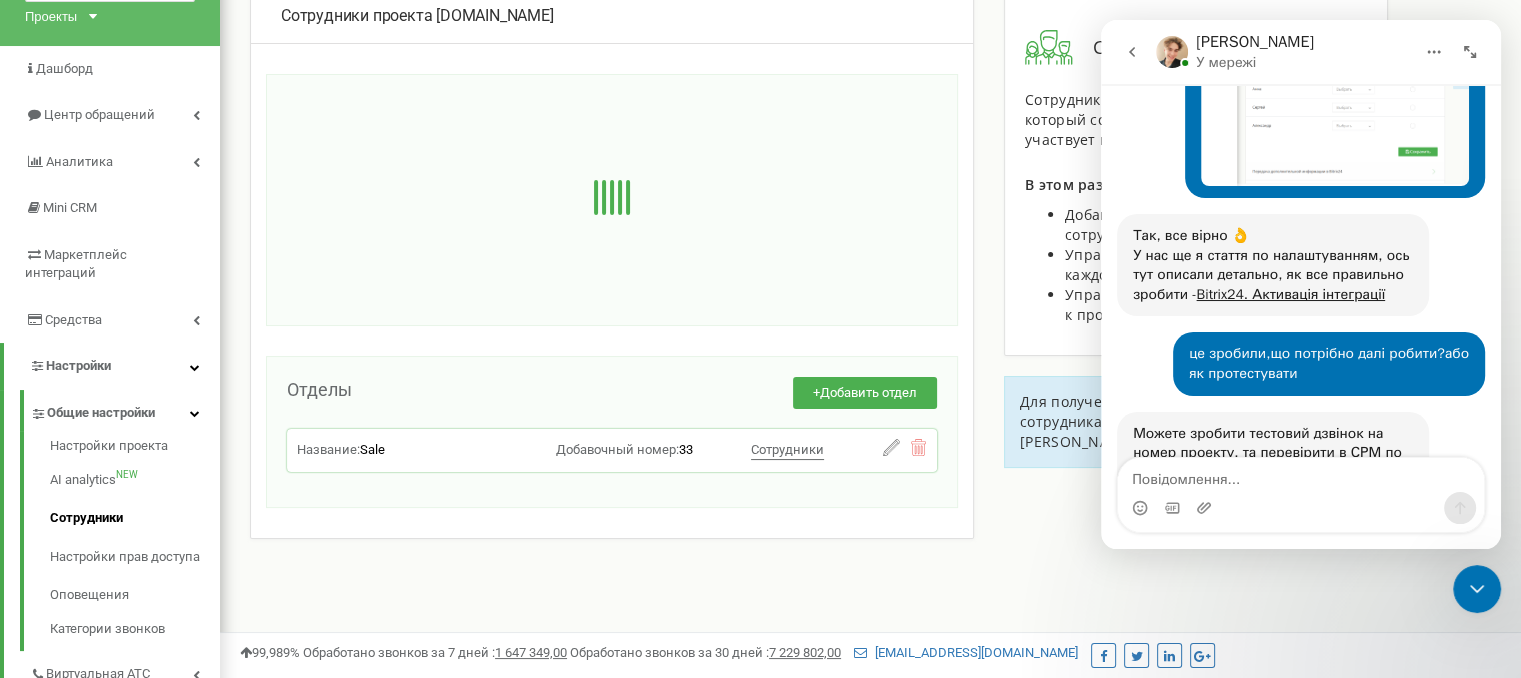 scroll, scrollTop: 0, scrollLeft: 0, axis: both 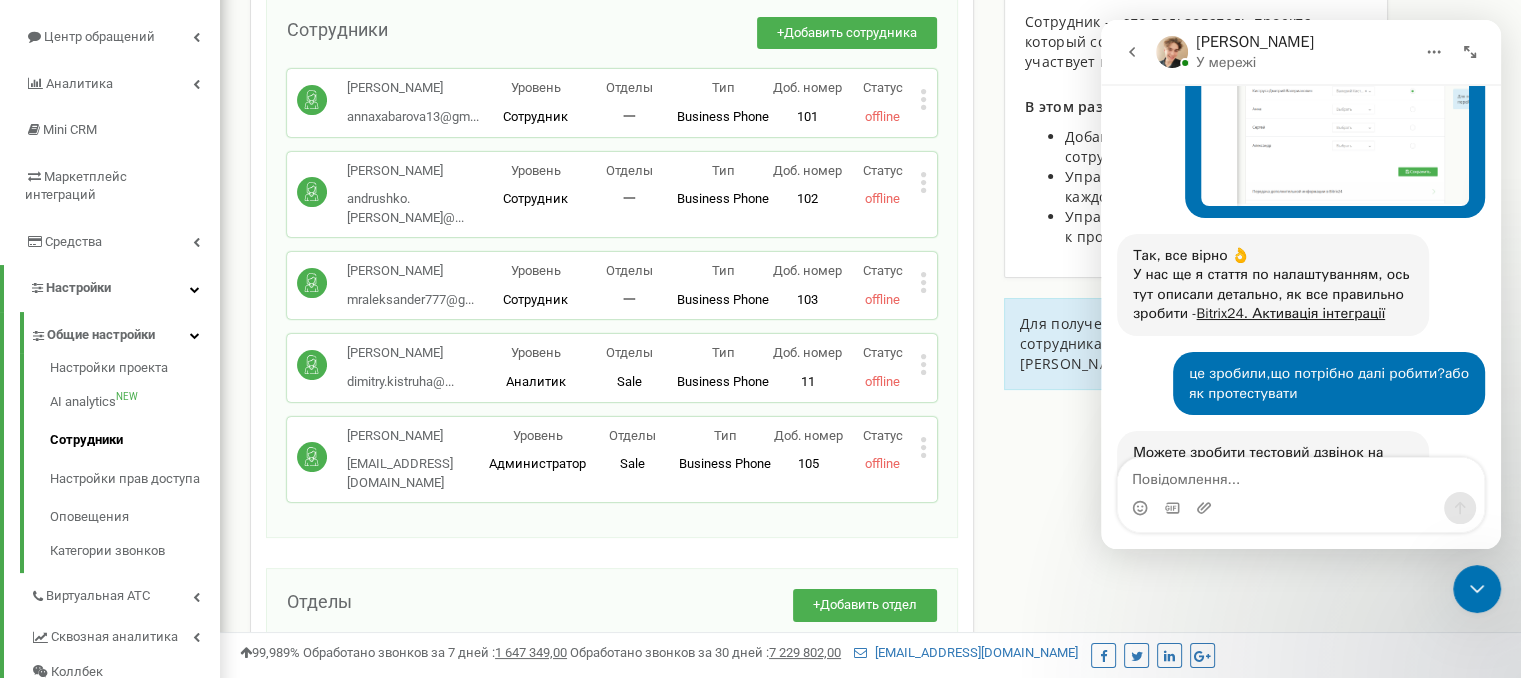 click on "Редактировать   Удалить сотрудника Копировать SIP Копировать Email Копировать ID ( 469931 )" at bounding box center [923, 450] 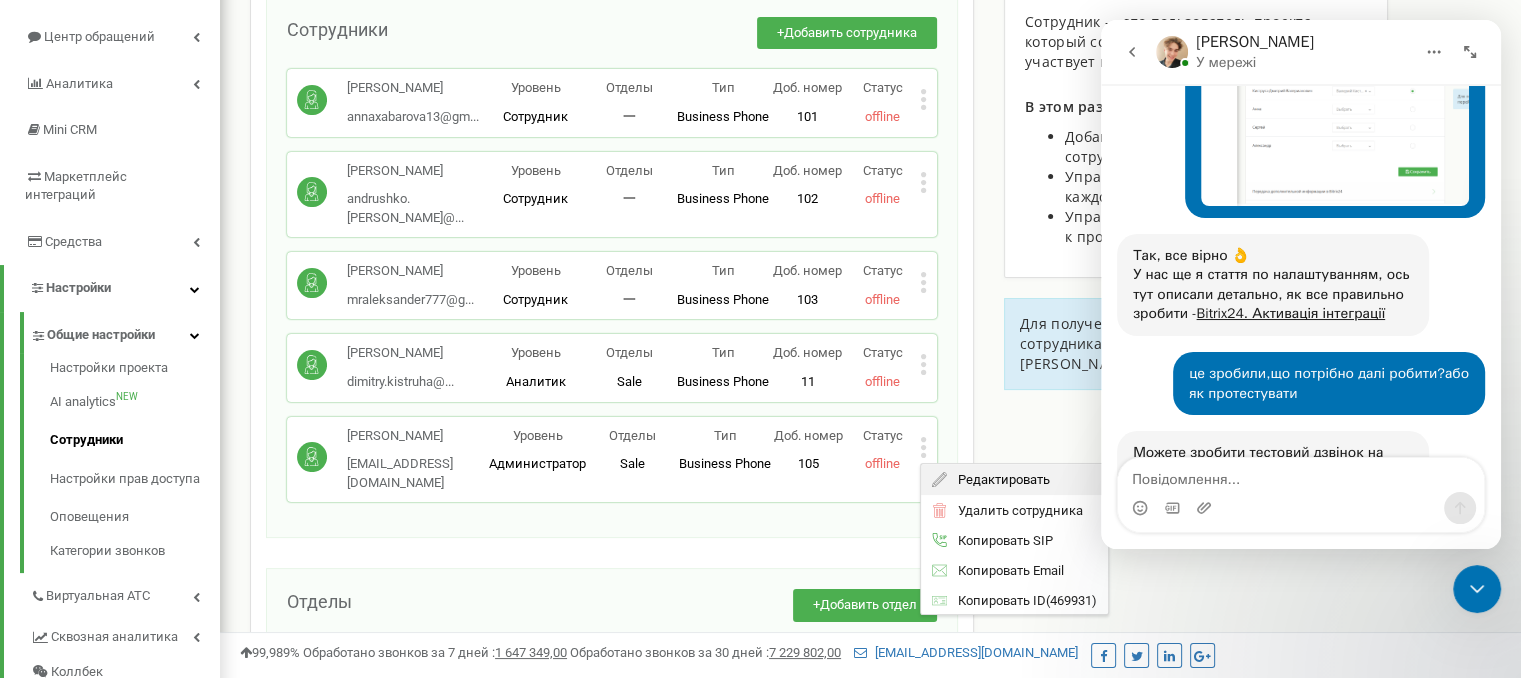 click 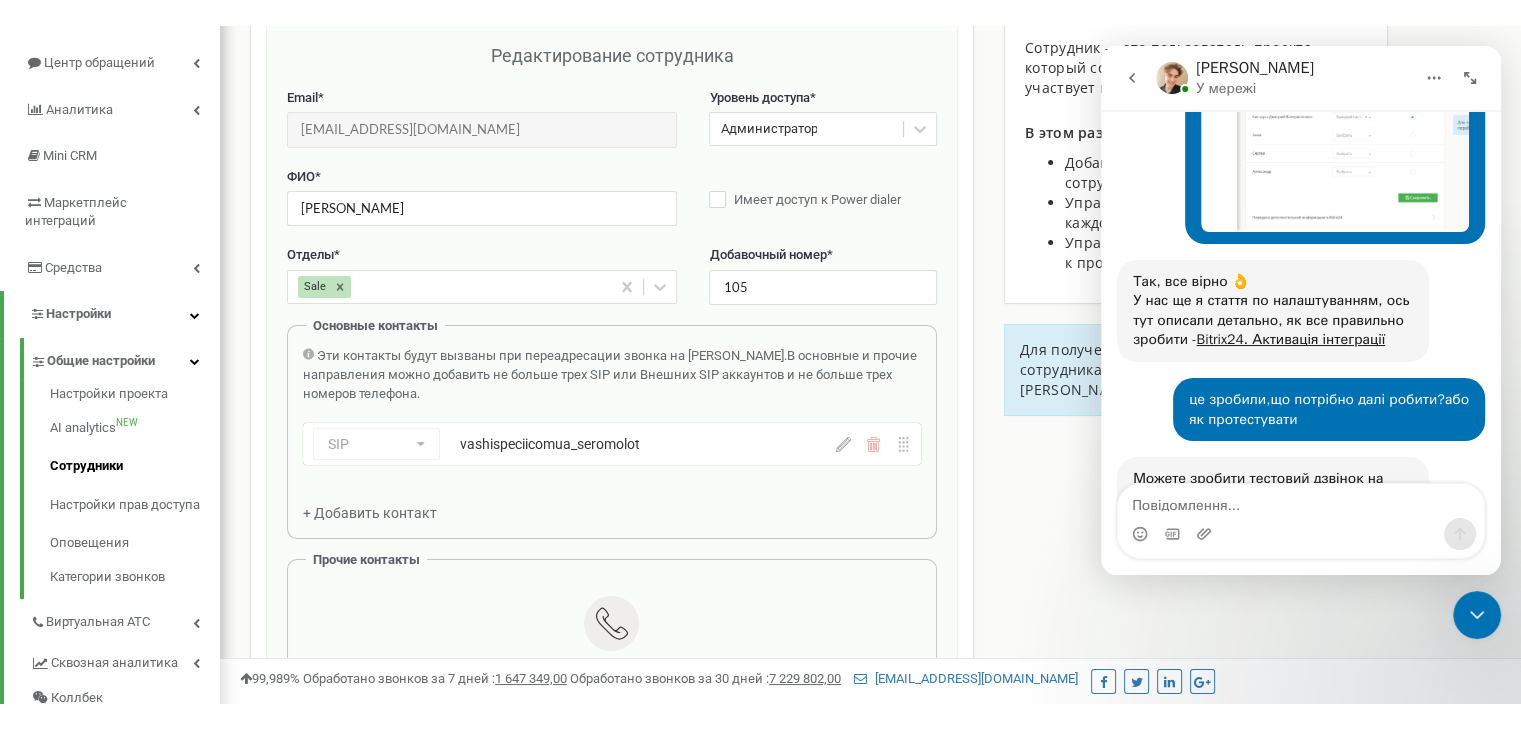 scroll, scrollTop: 100, scrollLeft: 0, axis: vertical 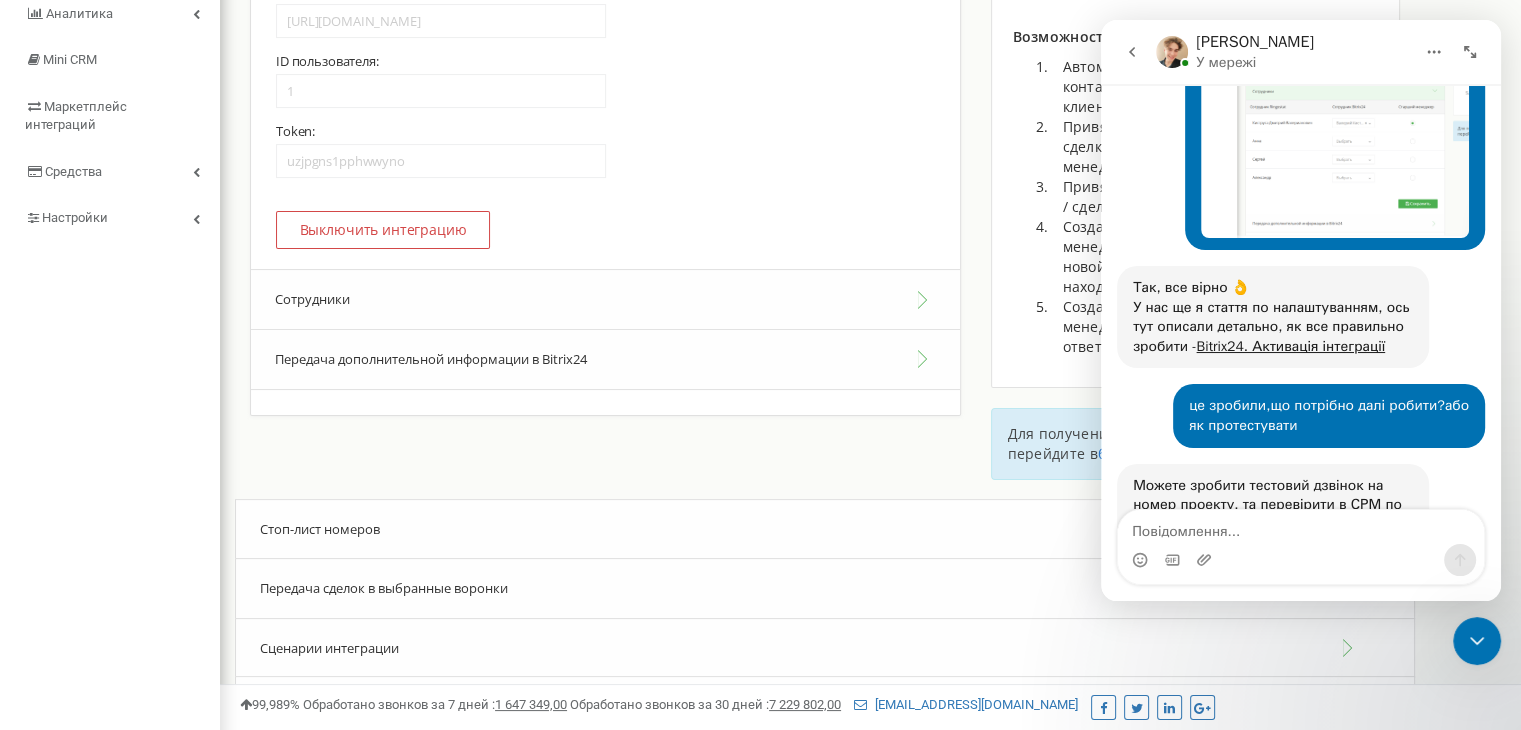 click on "Сотрудники" at bounding box center [605, 299] 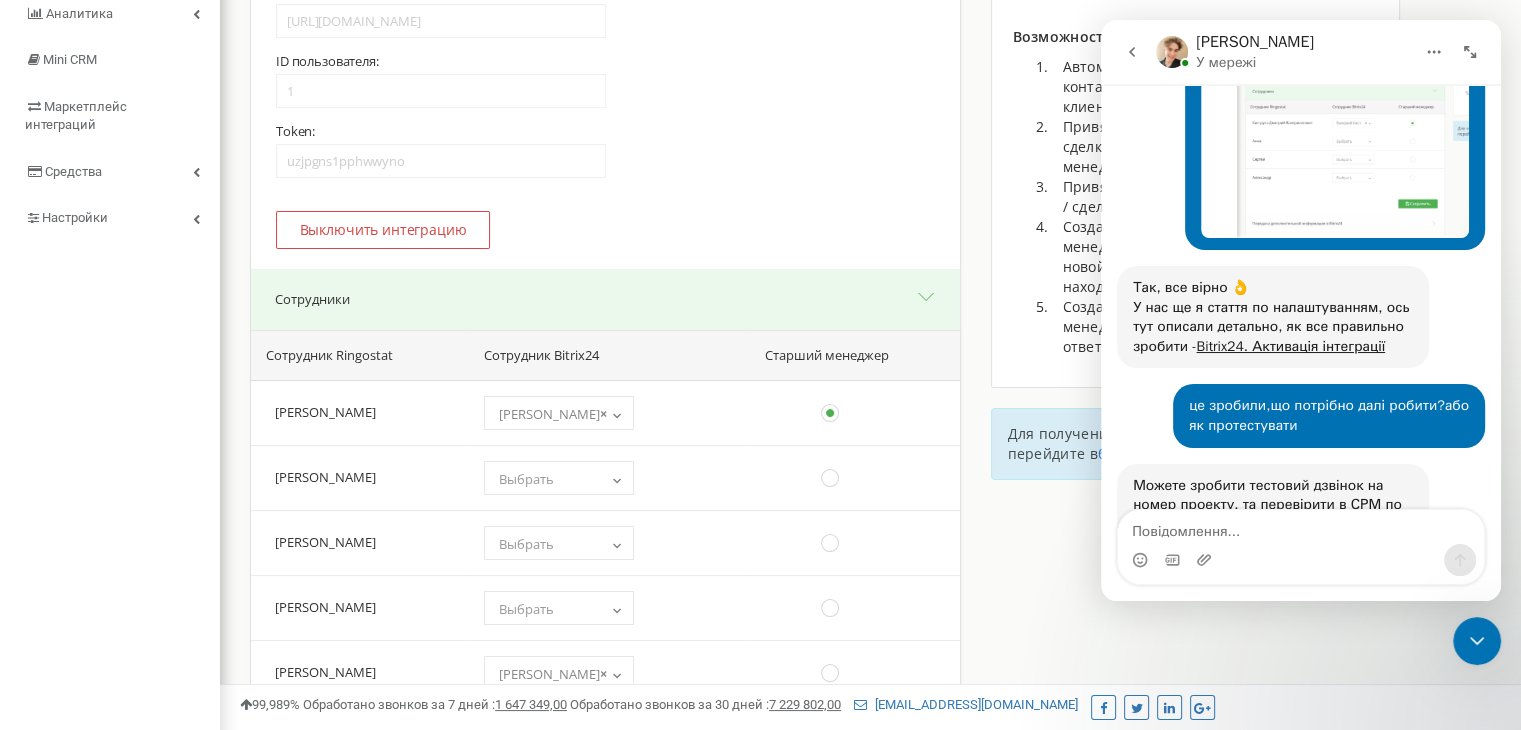 scroll, scrollTop: 370, scrollLeft: 0, axis: vertical 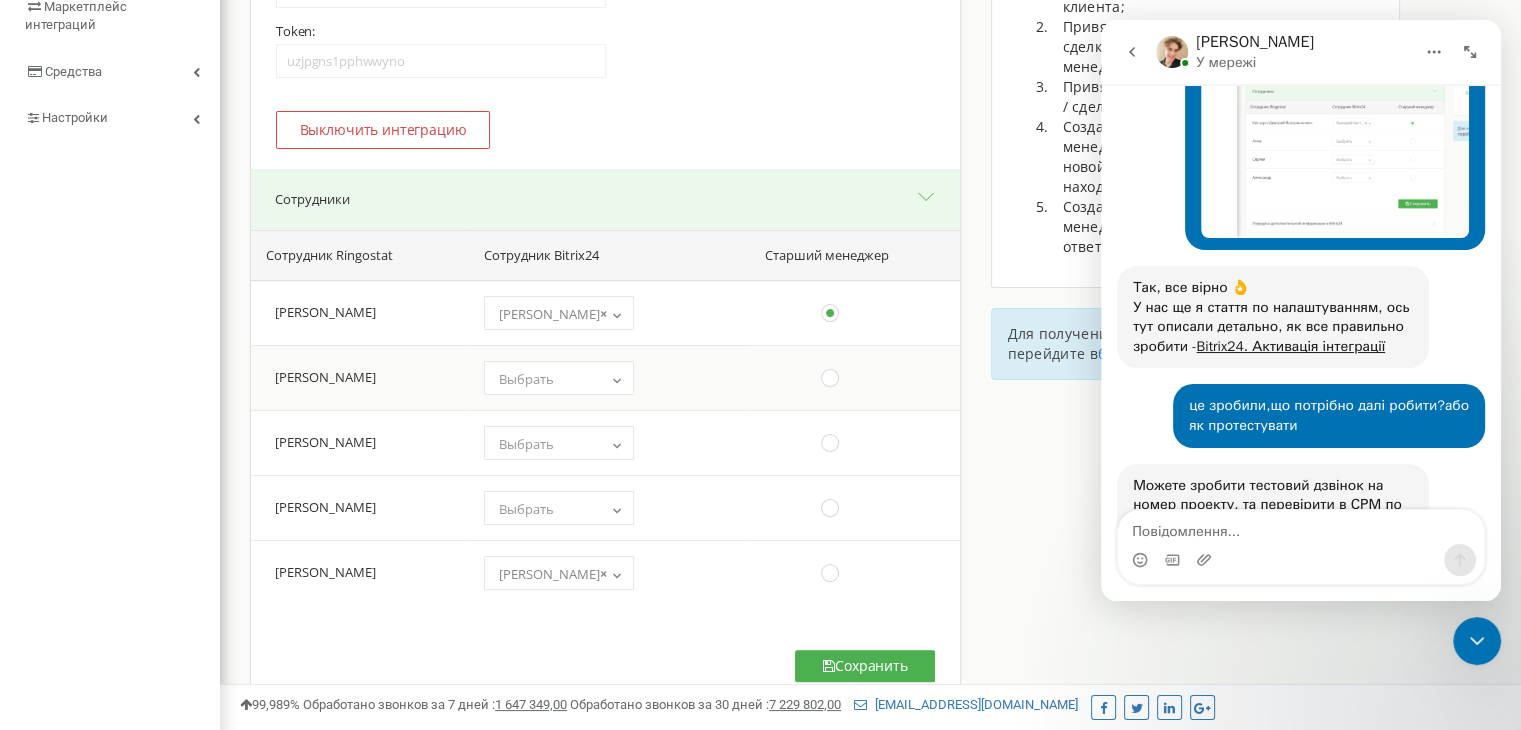 click on "Выбрать" at bounding box center (559, 379) 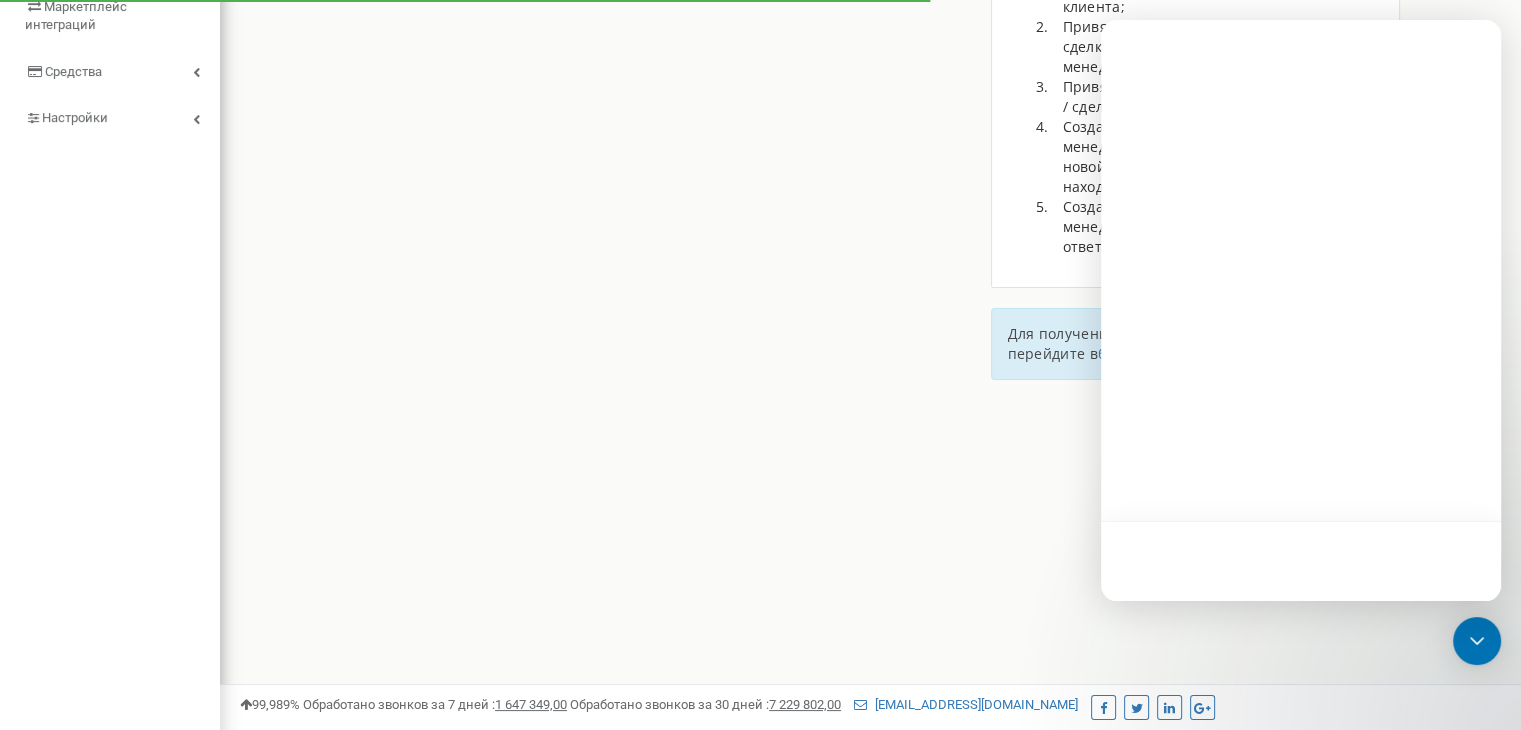 scroll, scrollTop: 370, scrollLeft: 0, axis: vertical 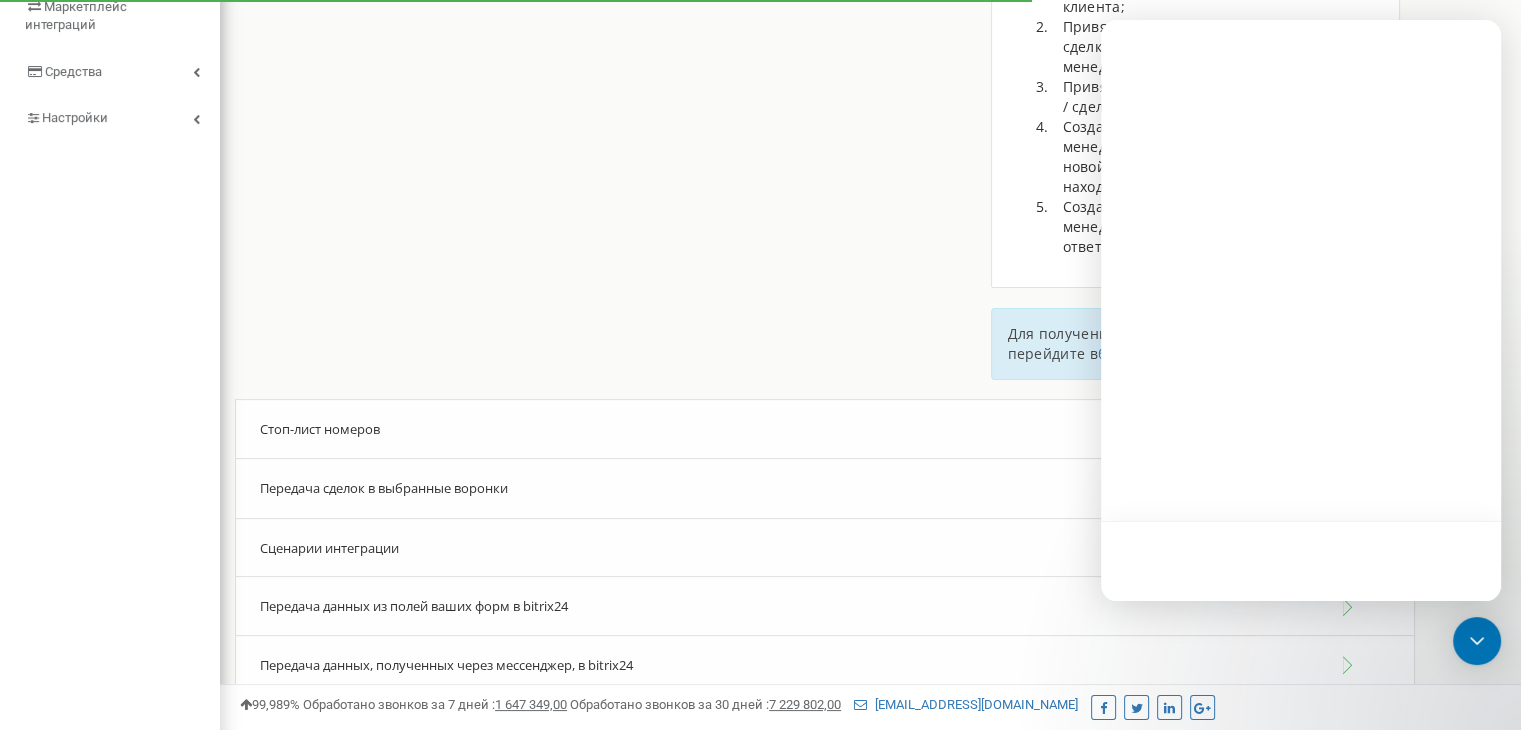 type on "[URL][DOMAIN_NAME]" 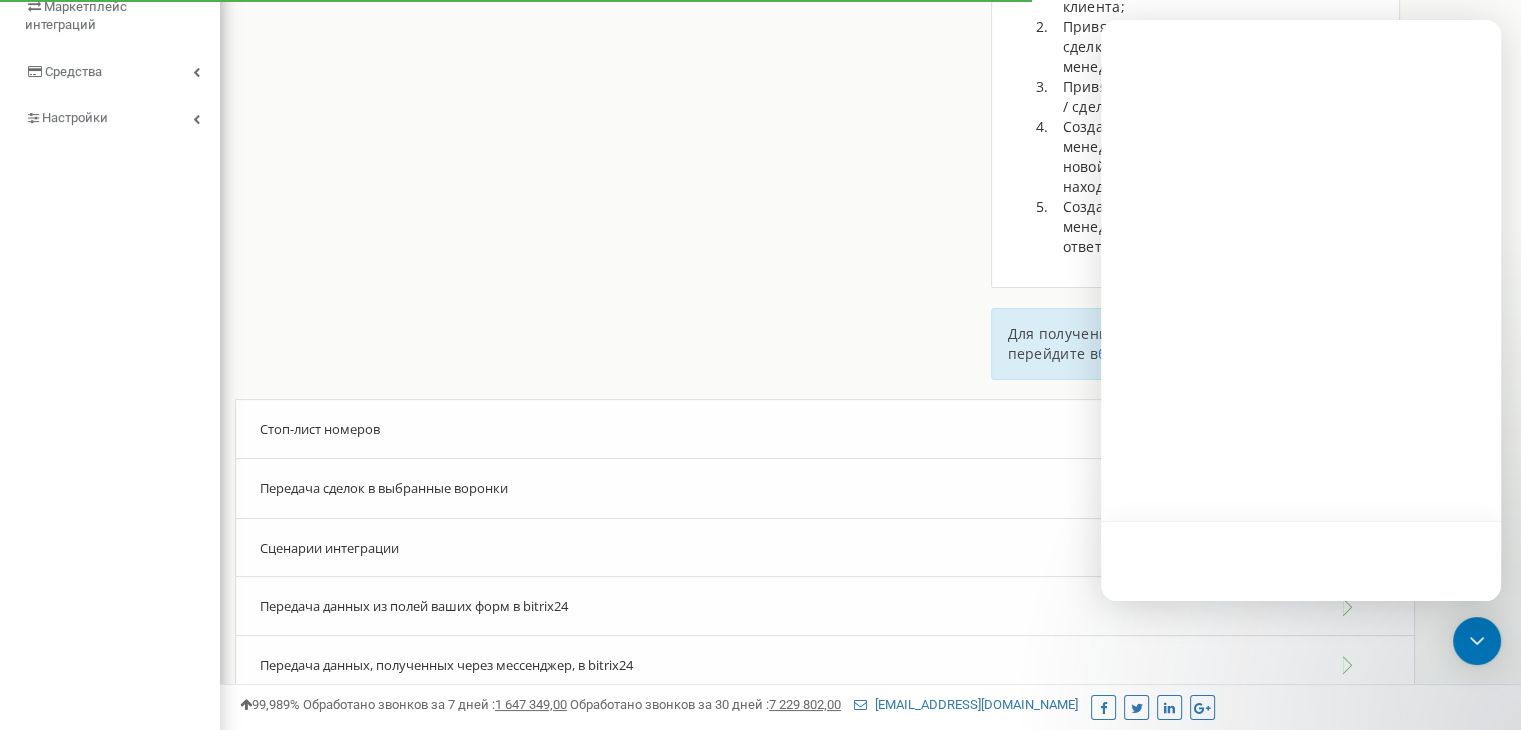 type on "[URL][DOMAIN_NAME]" 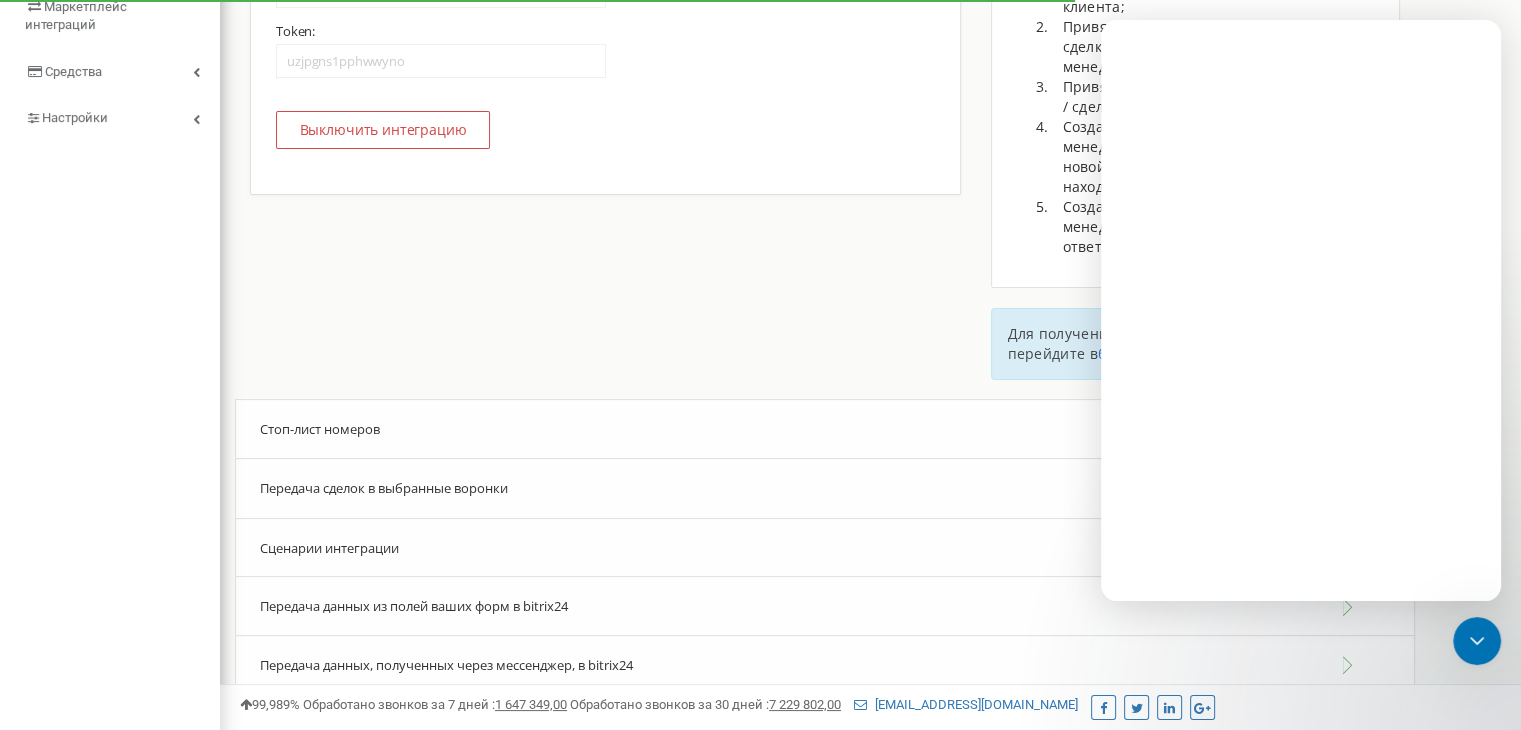 scroll, scrollTop: 0, scrollLeft: 0, axis: both 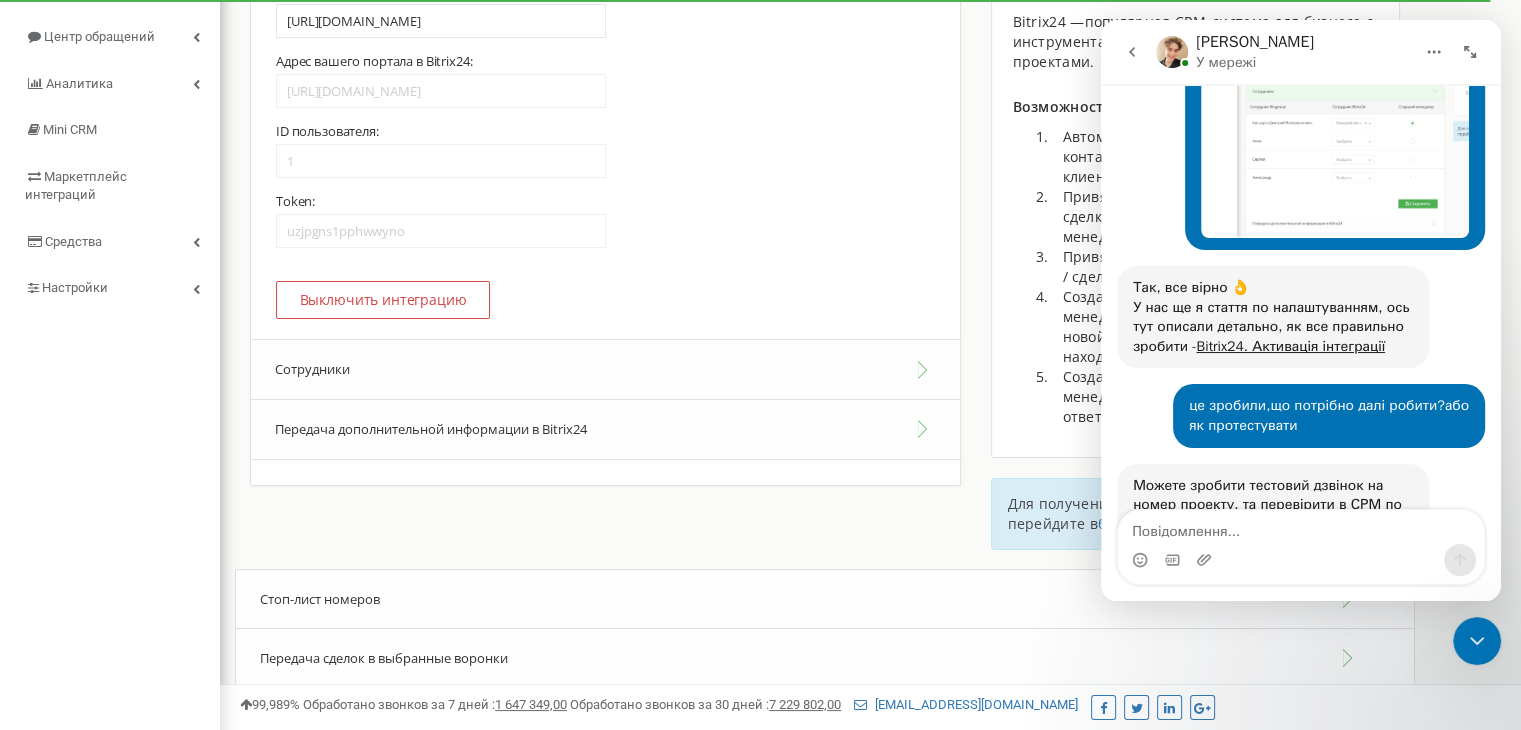 click on "Сотрудники" at bounding box center [605, 369] 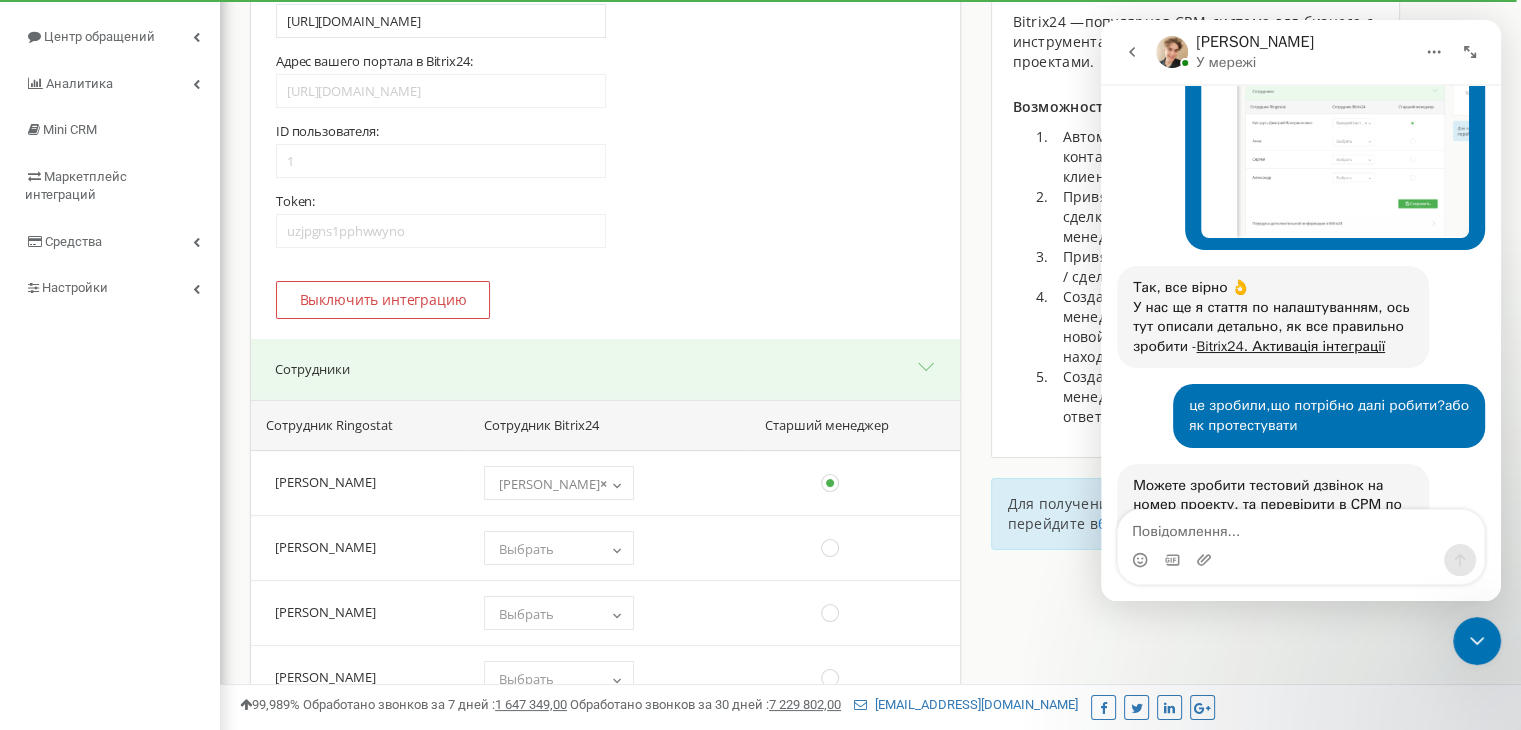 scroll, scrollTop: 300, scrollLeft: 0, axis: vertical 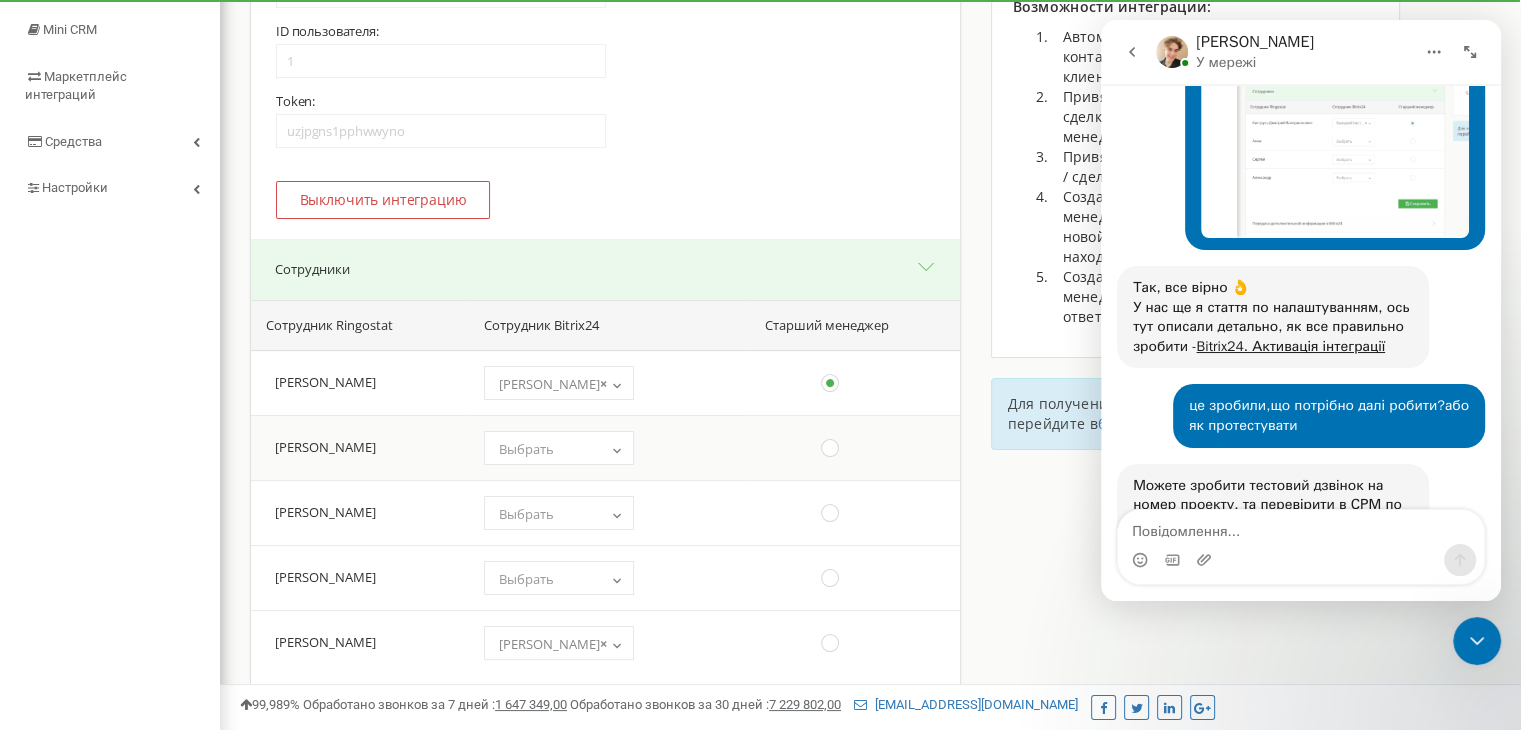 click on "Выбрать" at bounding box center [559, 449] 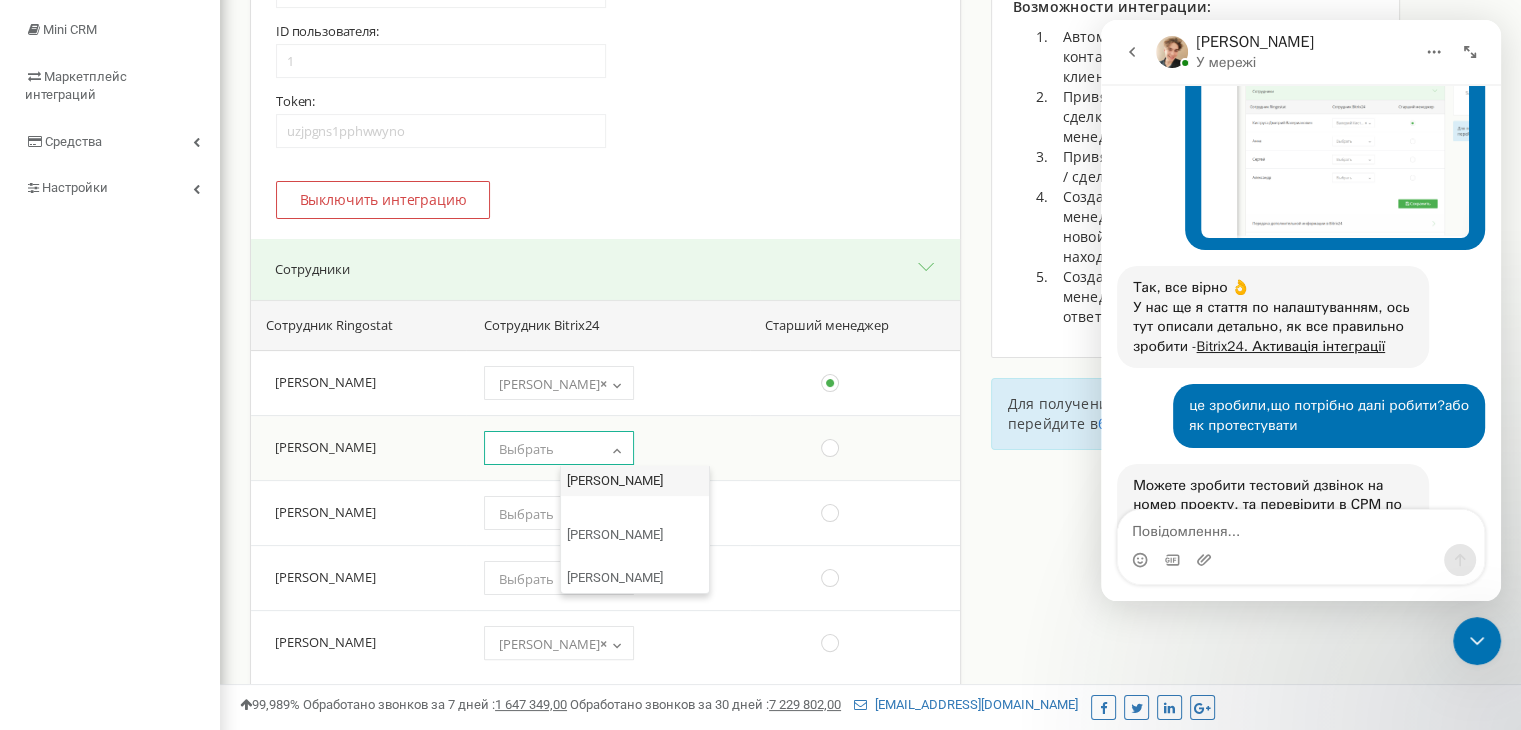 click on "Выбрать" at bounding box center (559, 449) 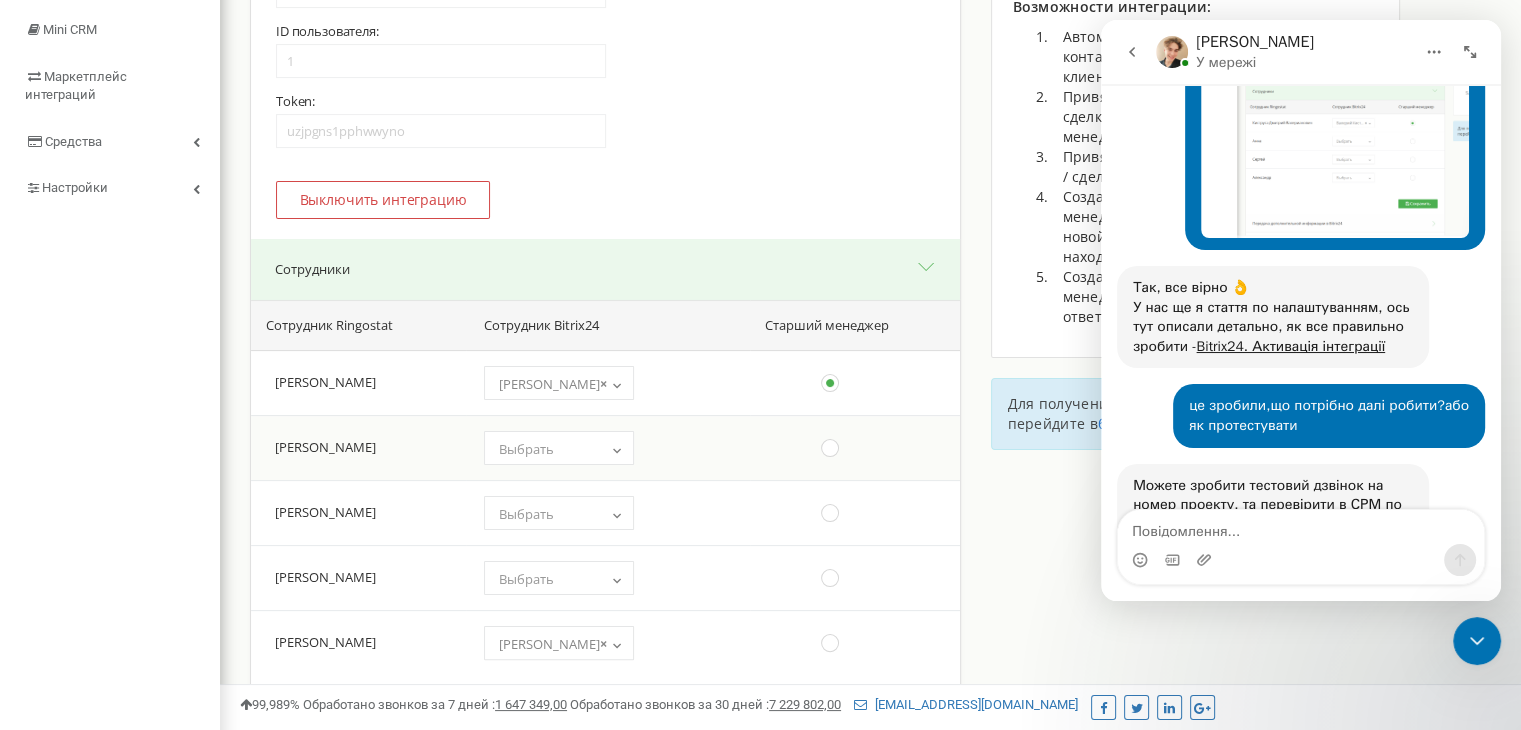 click on "Выбрать" at bounding box center (559, 449) 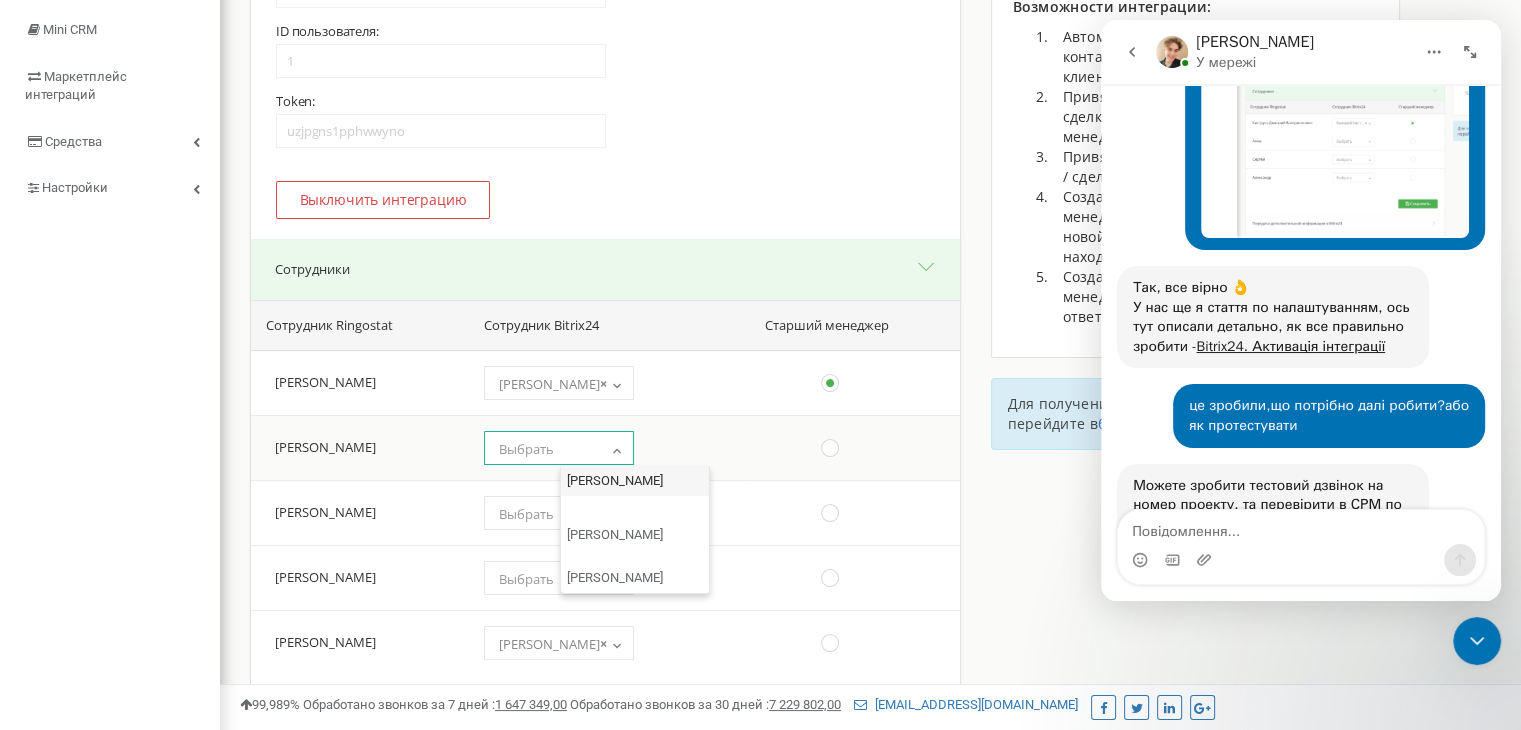 click on "Выбрать" at bounding box center (559, 449) 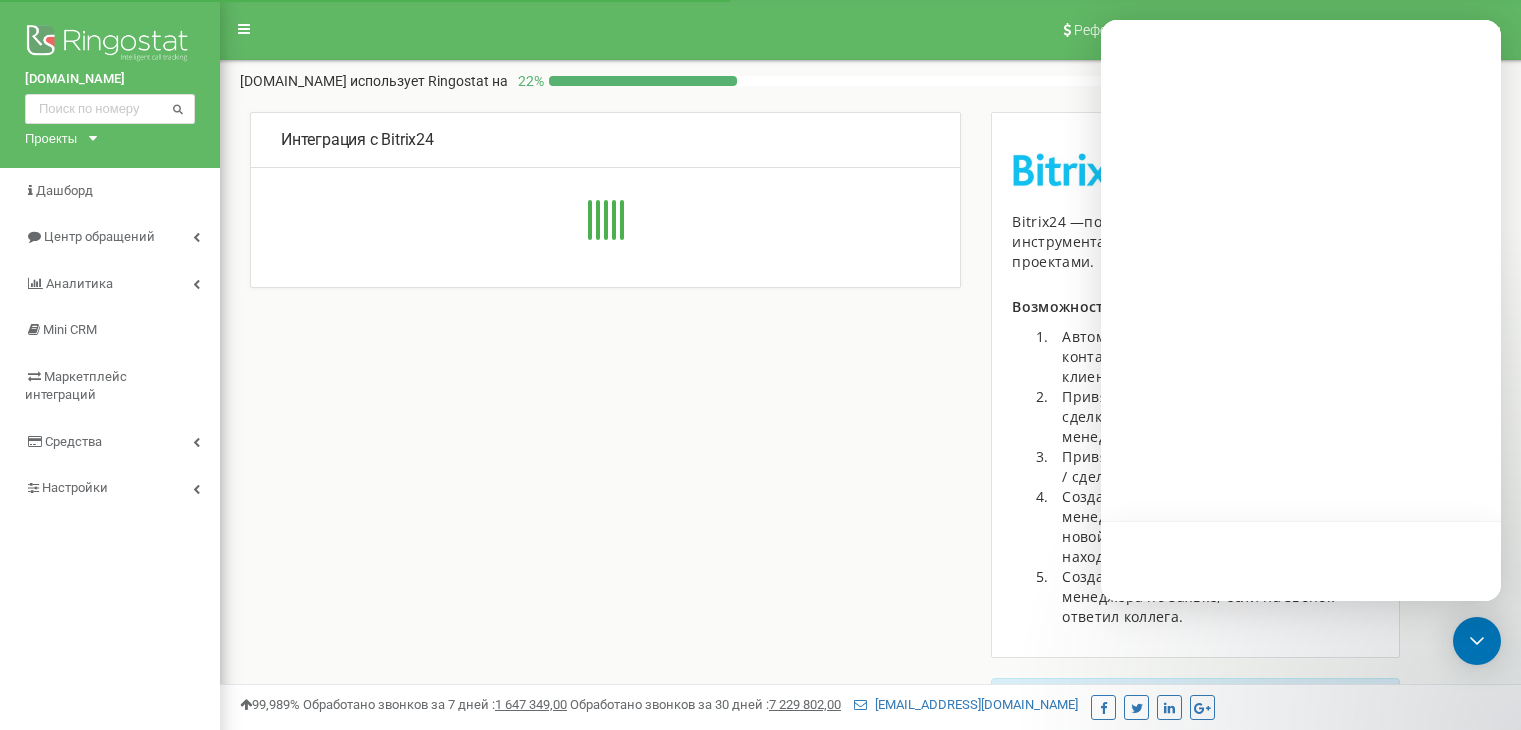 scroll, scrollTop: 300, scrollLeft: 0, axis: vertical 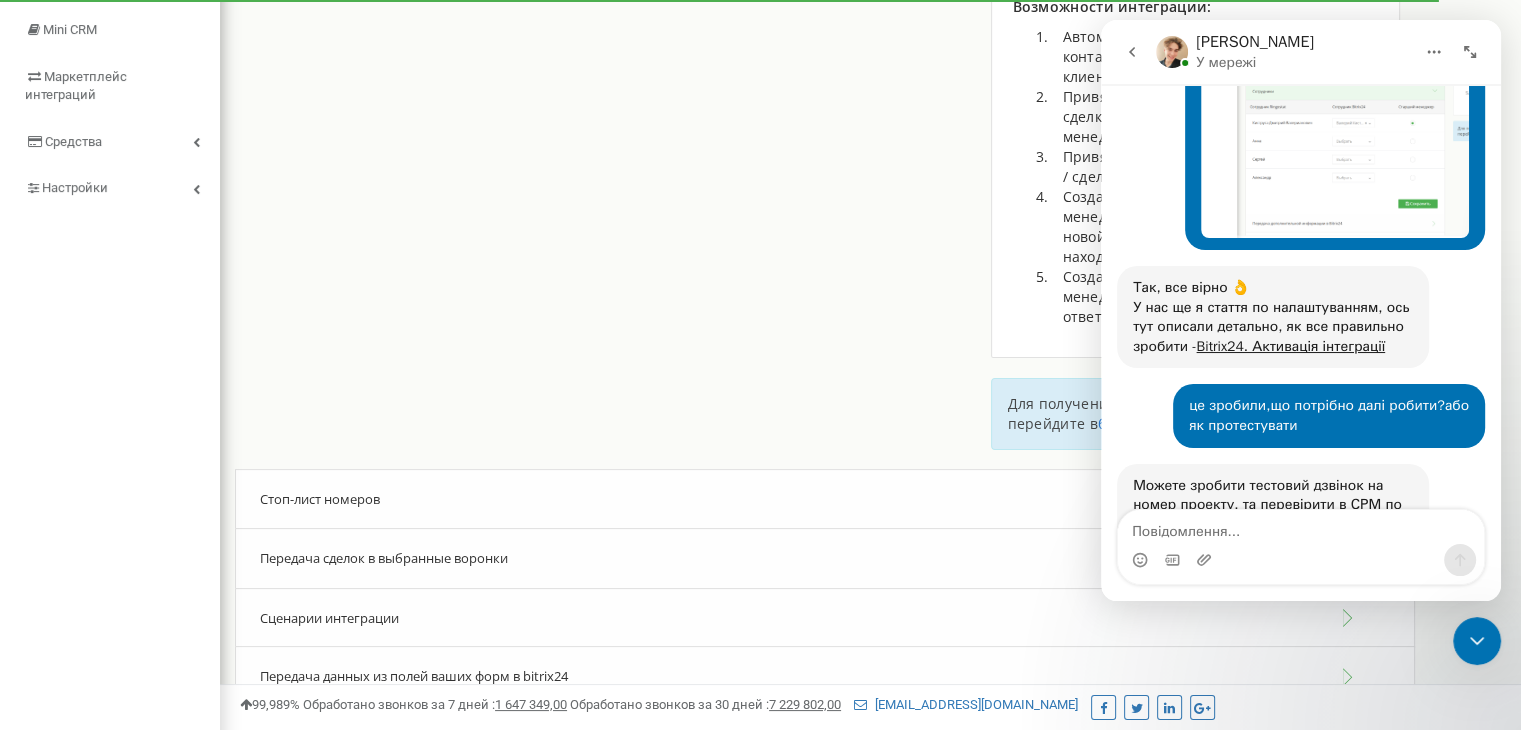type on "[URL][DOMAIN_NAME]" 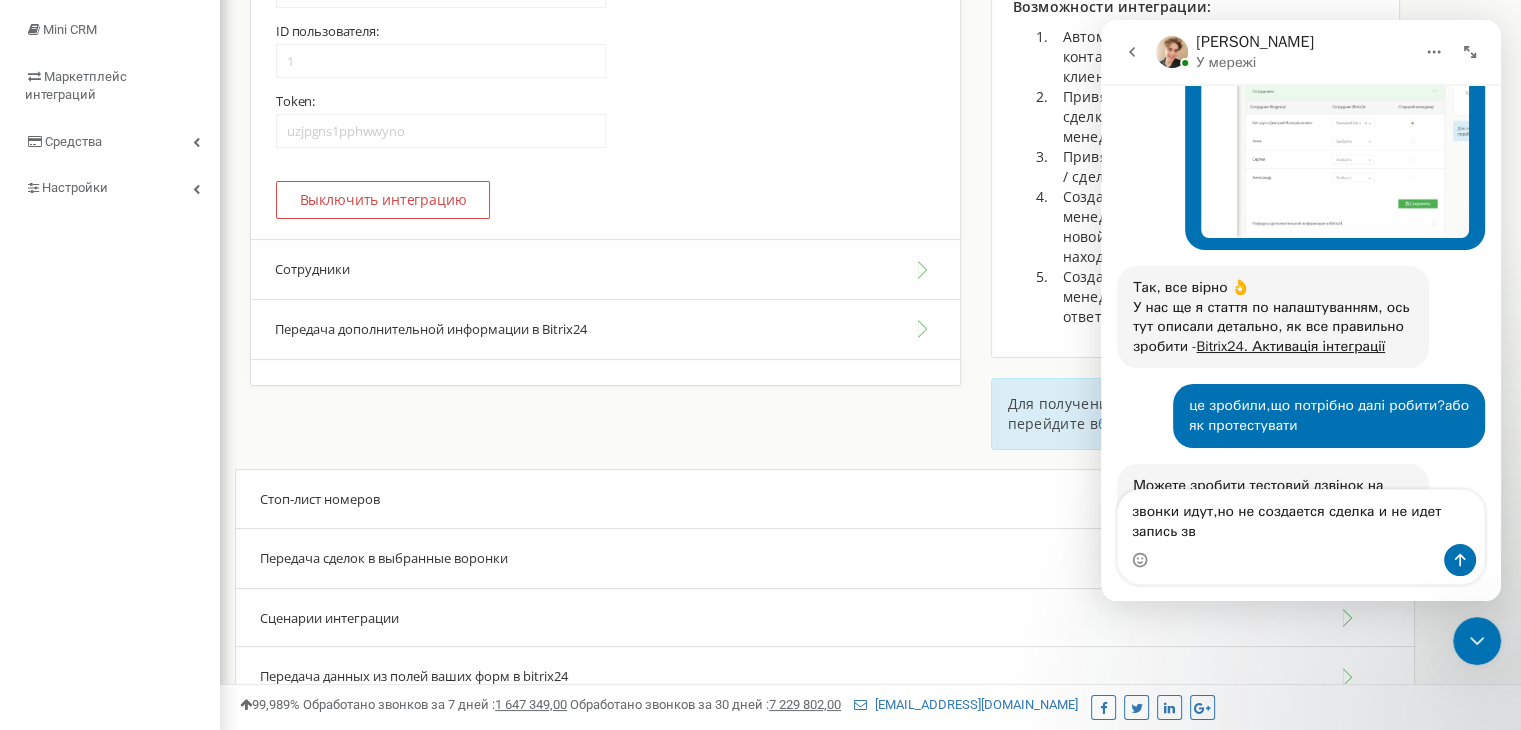scroll, scrollTop: 4060, scrollLeft: 0, axis: vertical 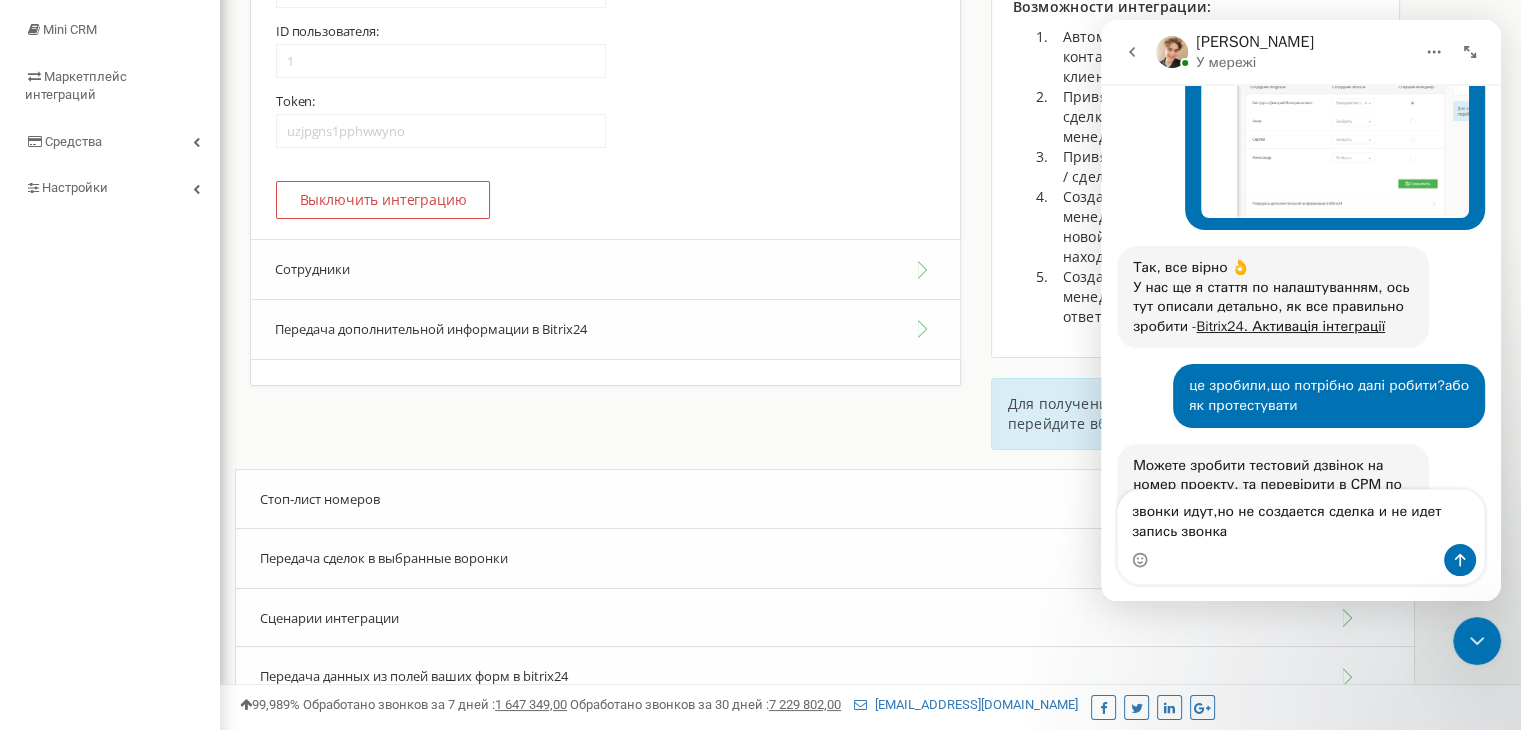 type on "звонки идут,но не создается сделка и не идет запись звонка" 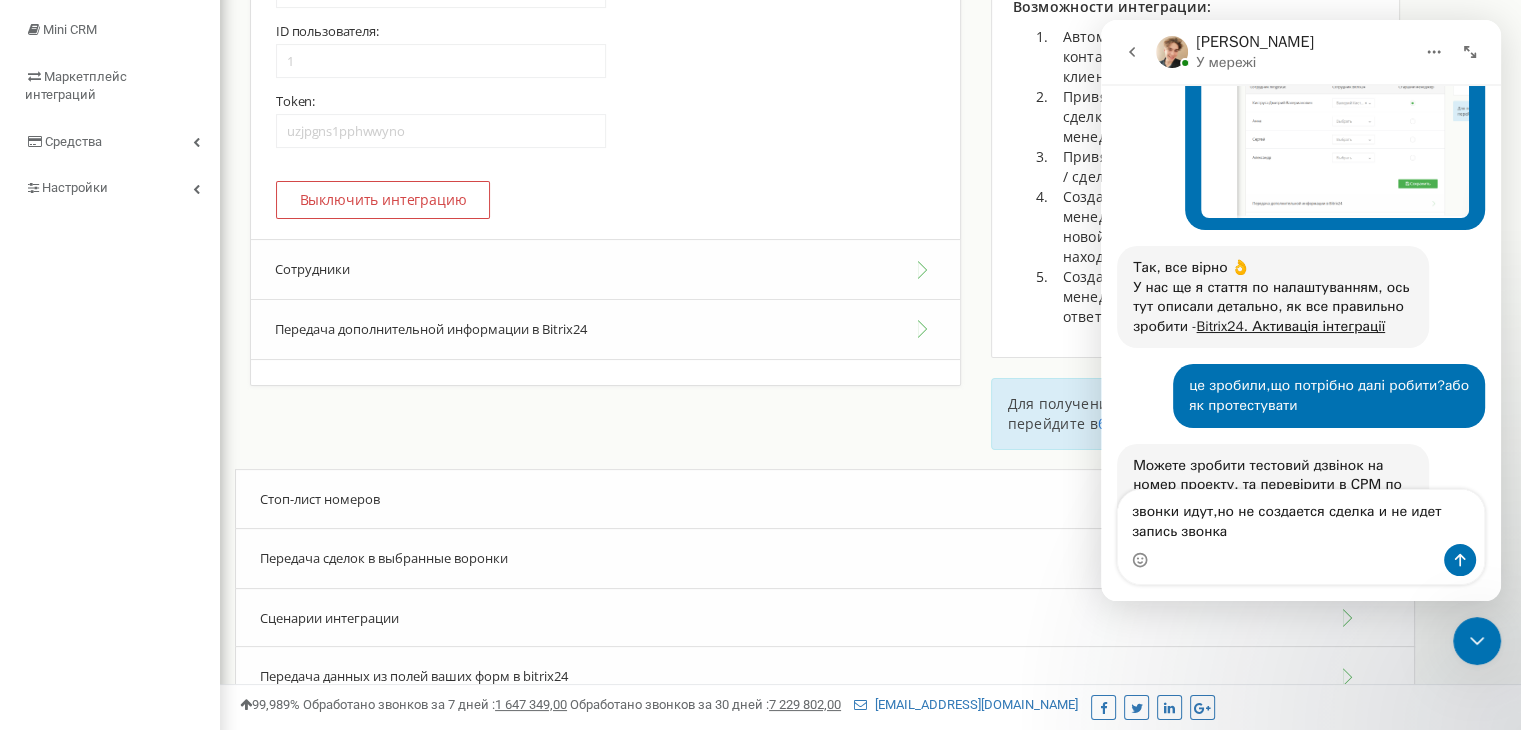 type 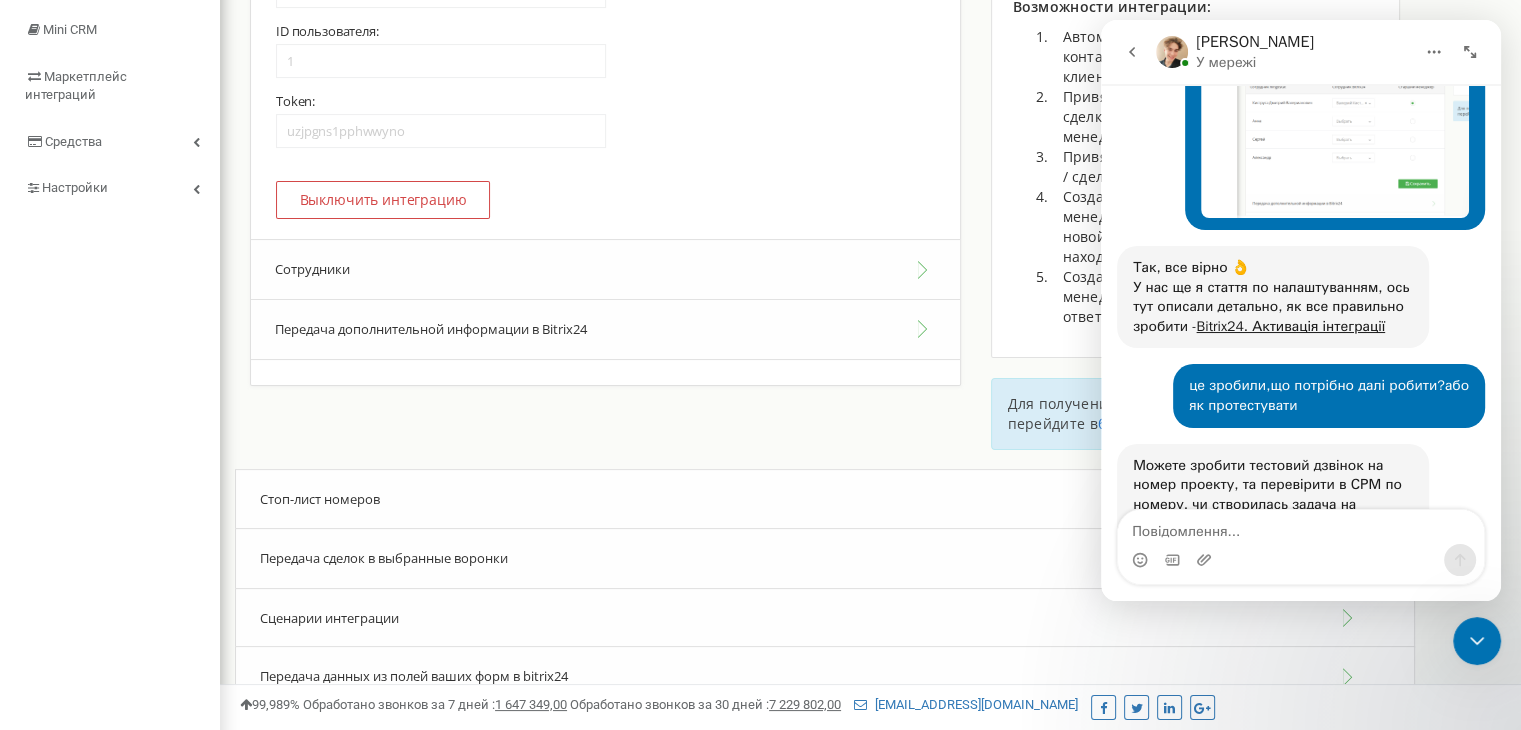 scroll, scrollTop: 4119, scrollLeft: 0, axis: vertical 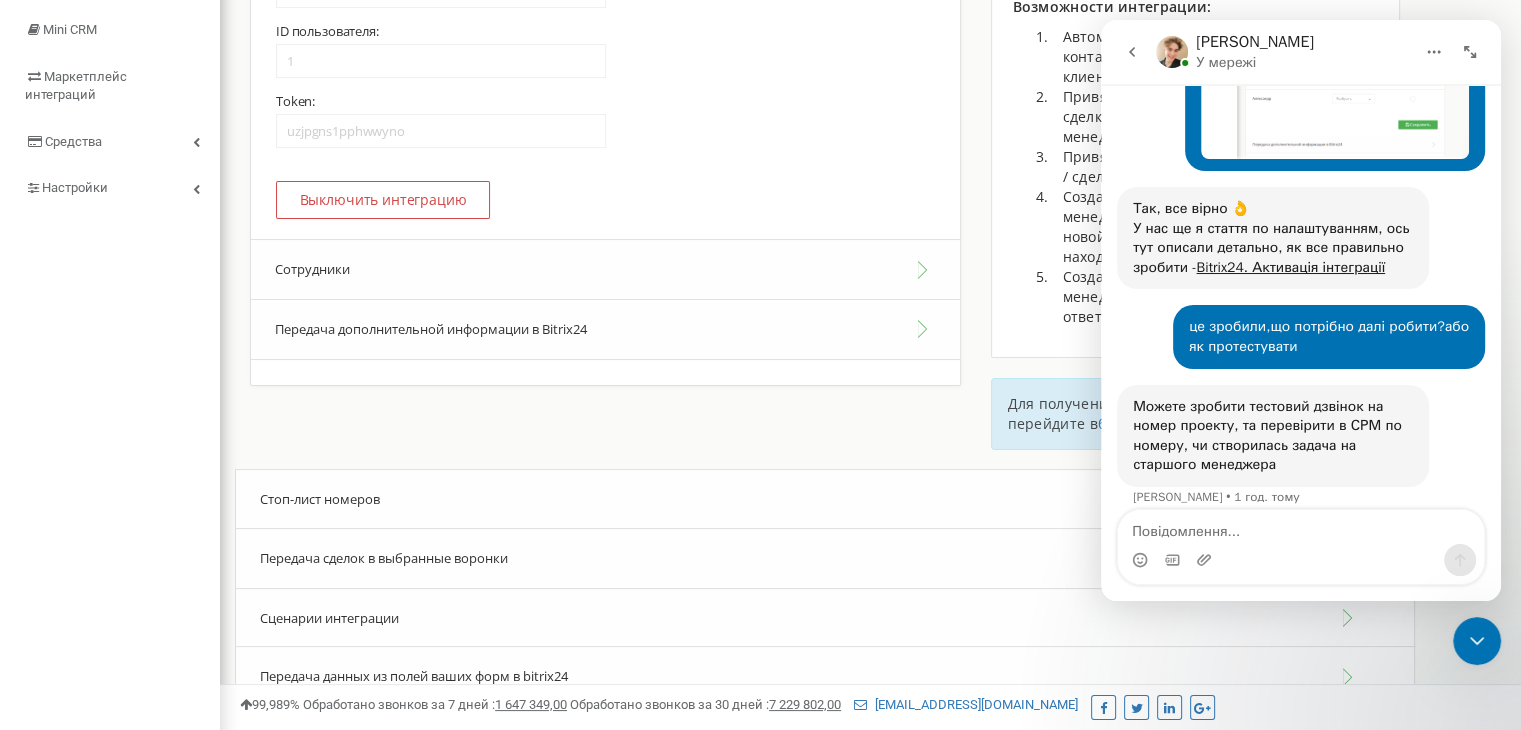 click on "Сотрудники" at bounding box center [605, 269] 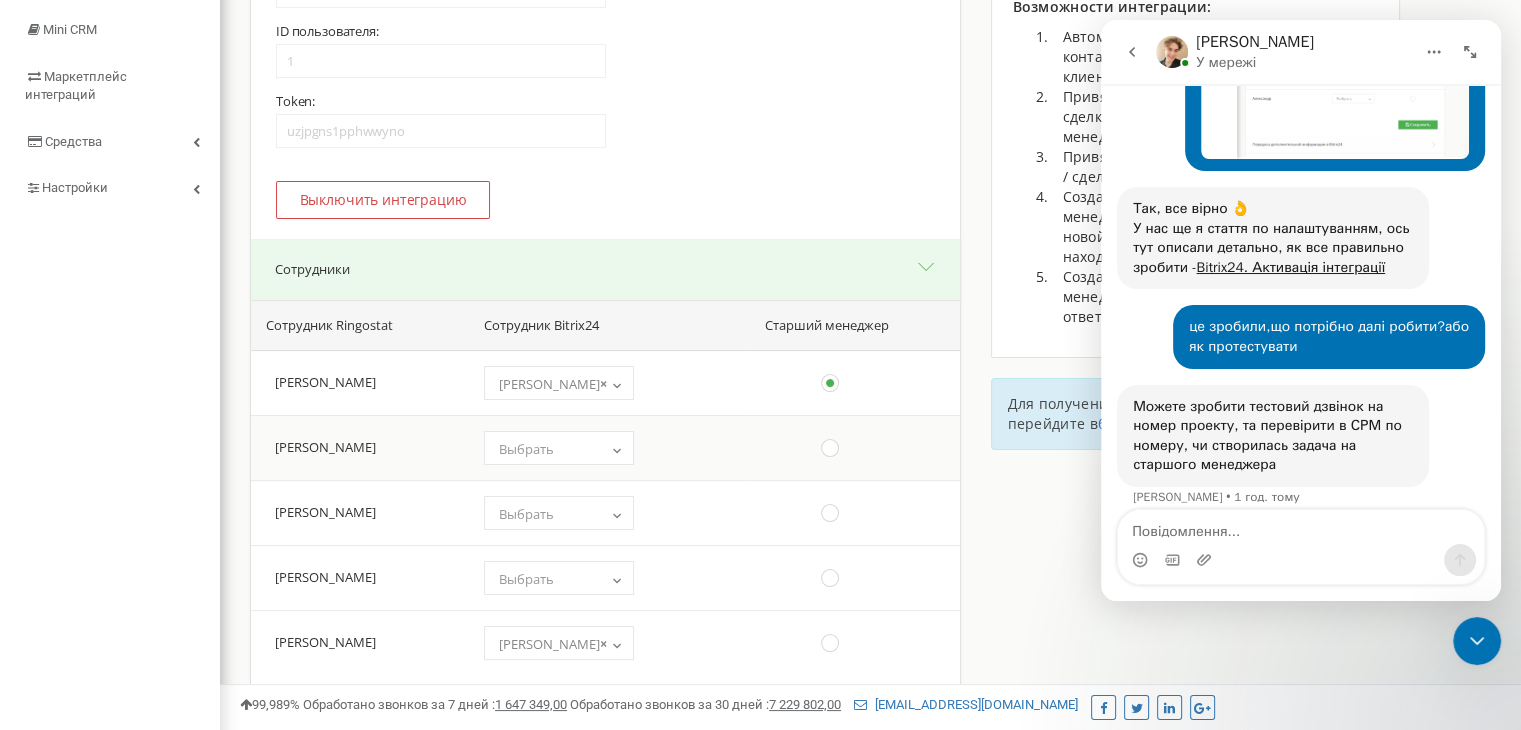 click on "(choose one)
[PERSON_NAME]
[PERSON_NAME]
[PERSON_NAME]
[PERSON_NAME]
Выбрать" at bounding box center (608, 447) 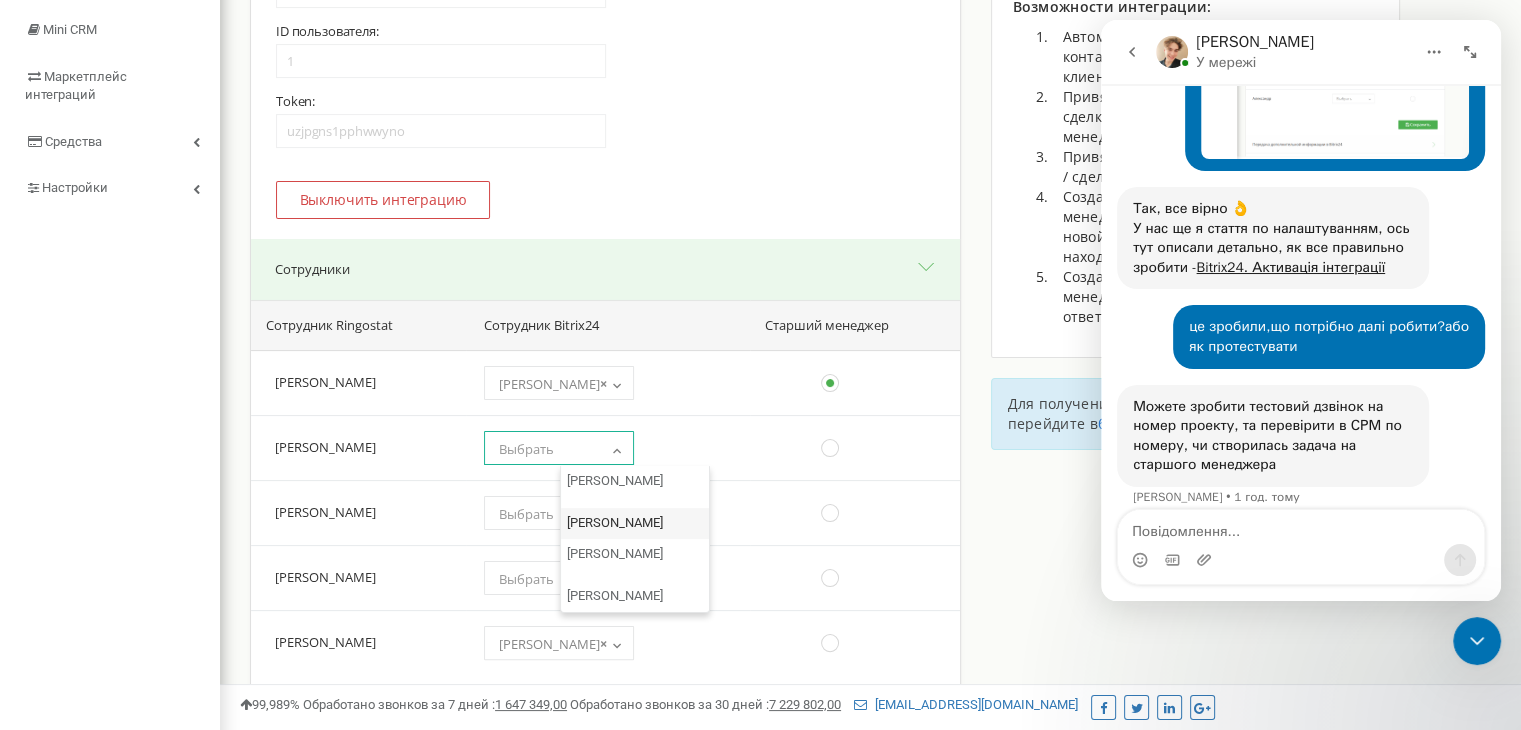 select on "12" 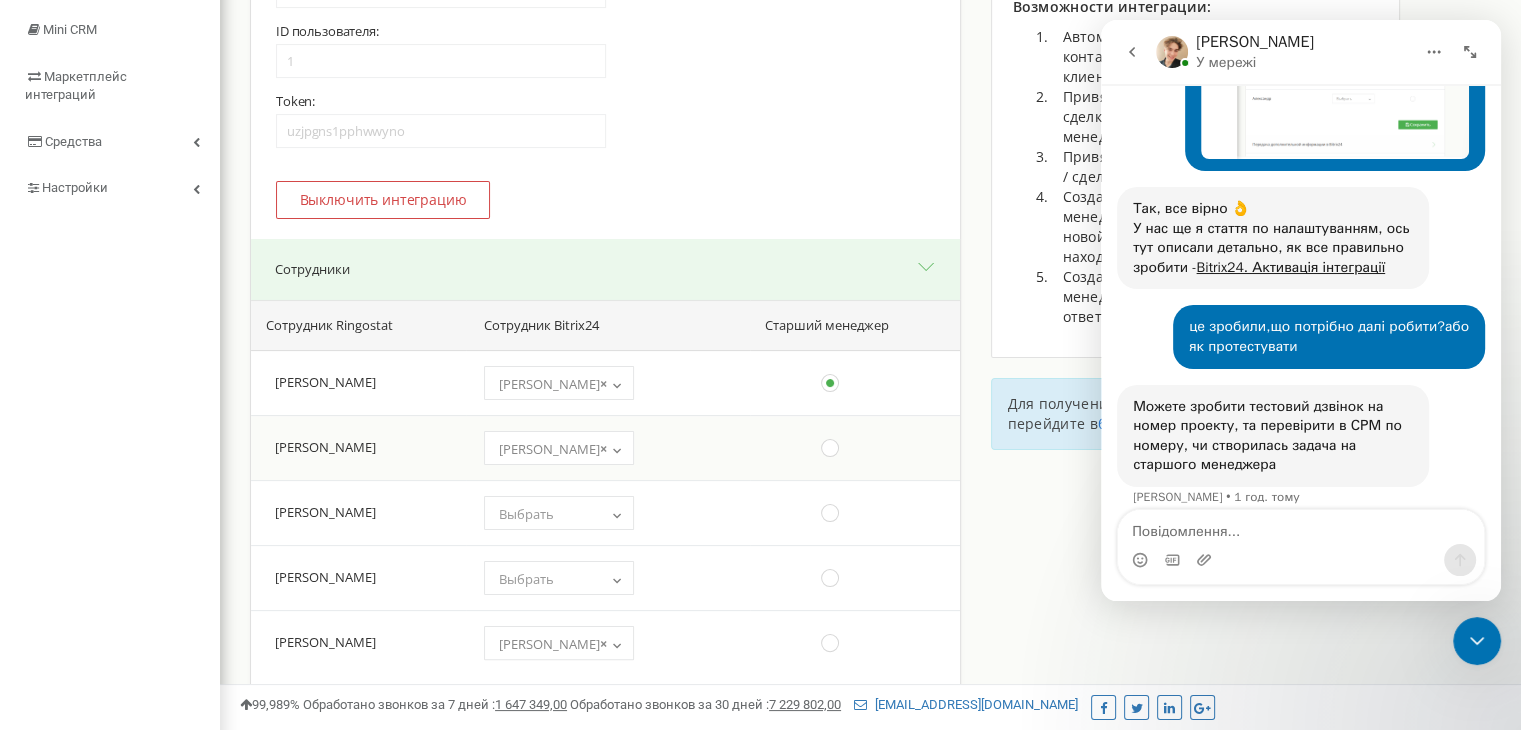 scroll, scrollTop: 500, scrollLeft: 0, axis: vertical 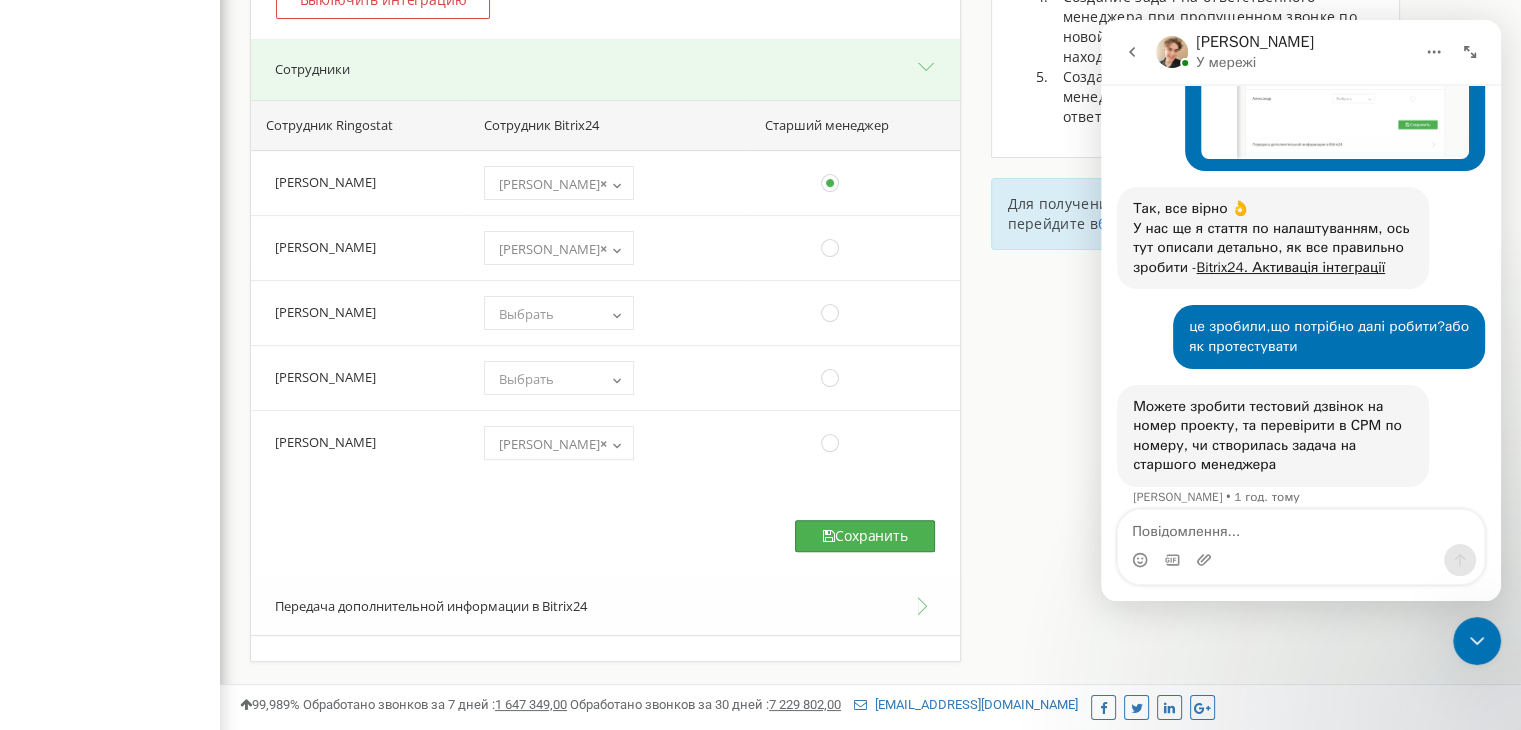 click on "Сохранить" at bounding box center (865, 536) 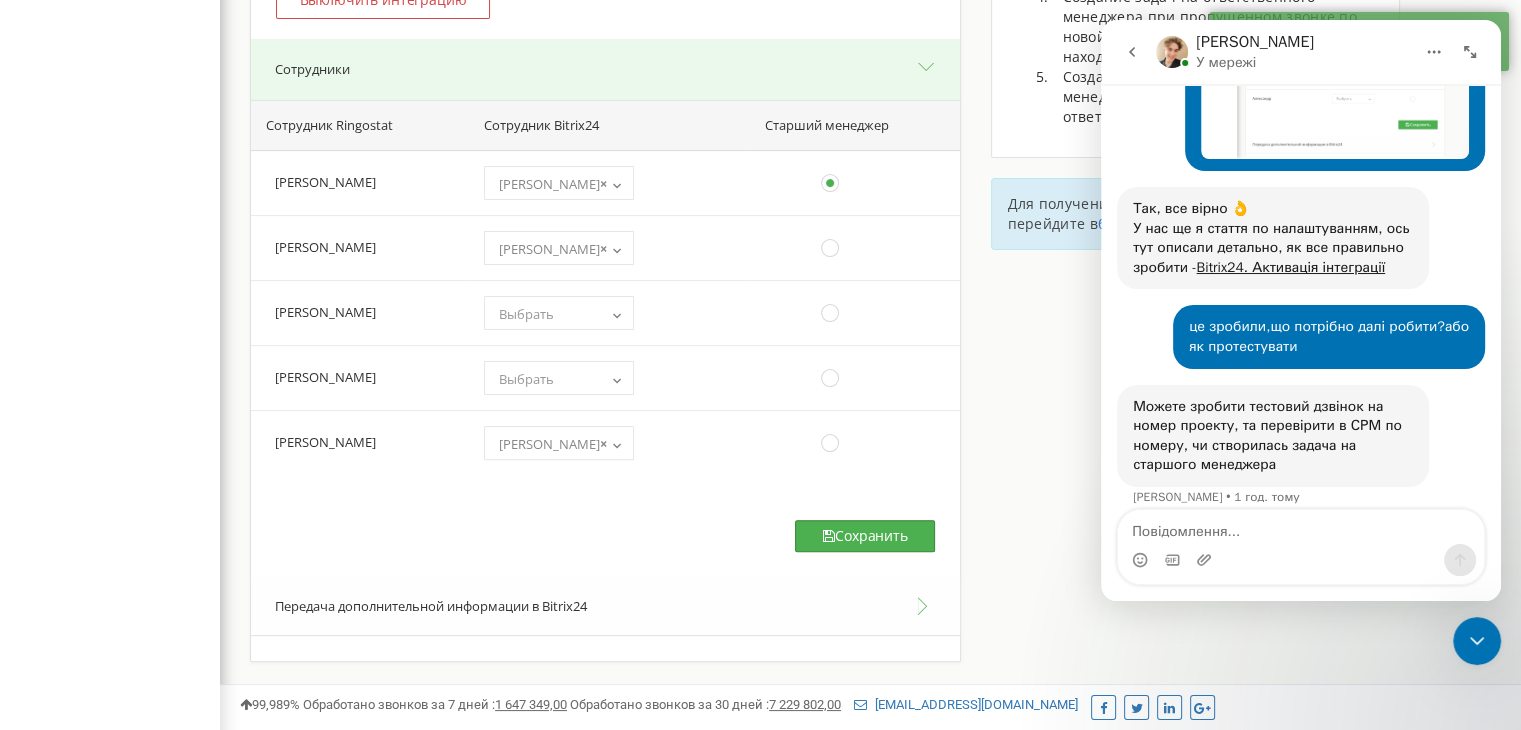 click on "Сохранить" at bounding box center [865, 536] 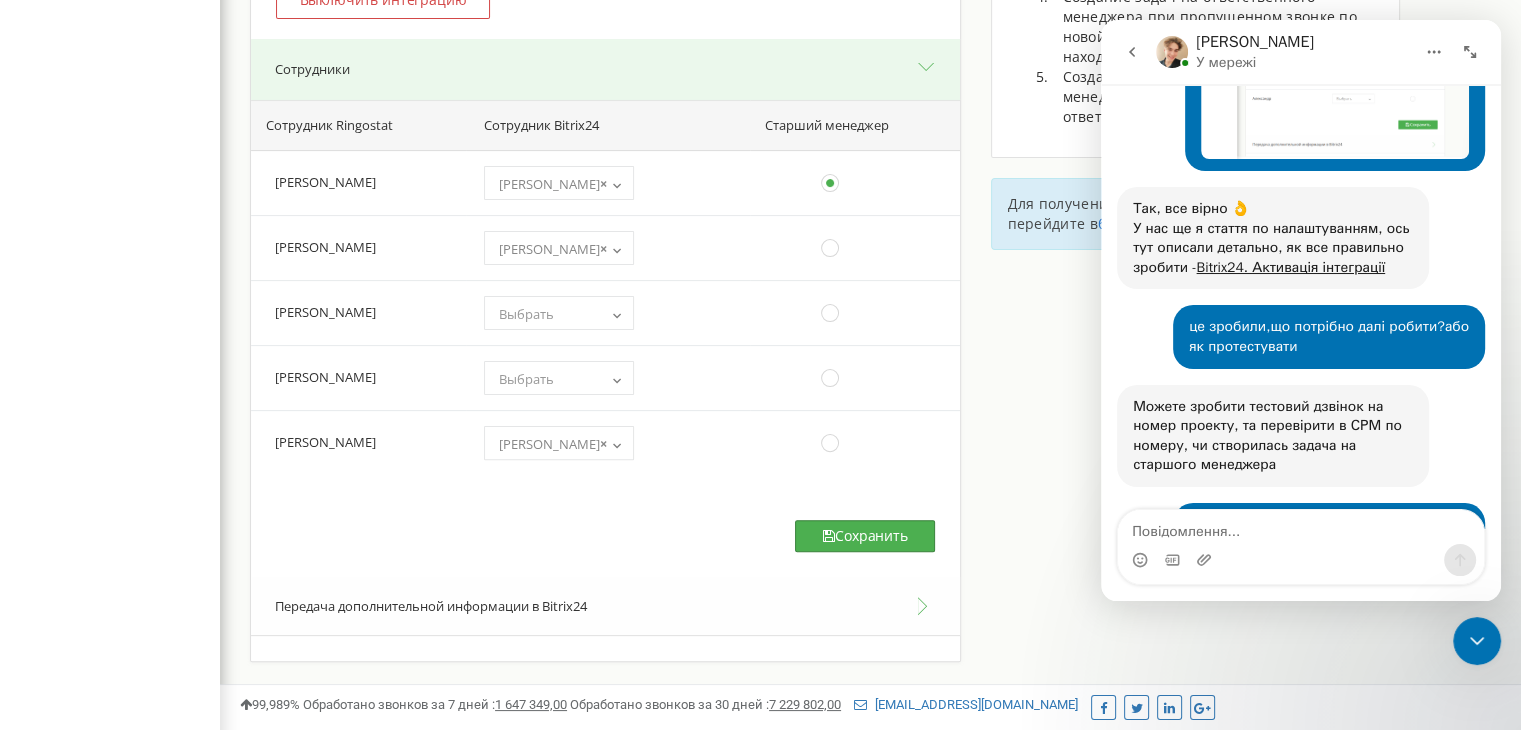 scroll, scrollTop: 4322, scrollLeft: 0, axis: vertical 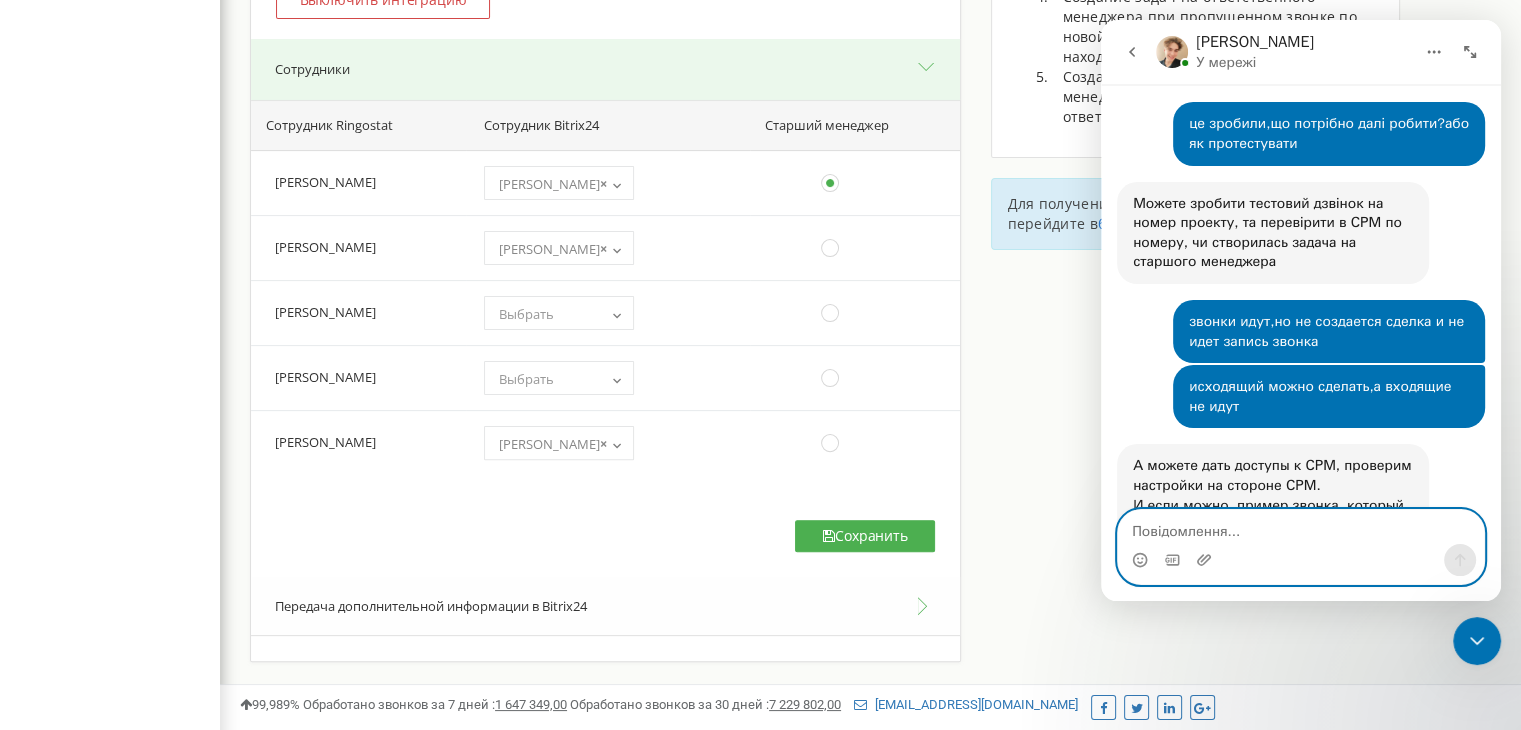 click at bounding box center [1301, 527] 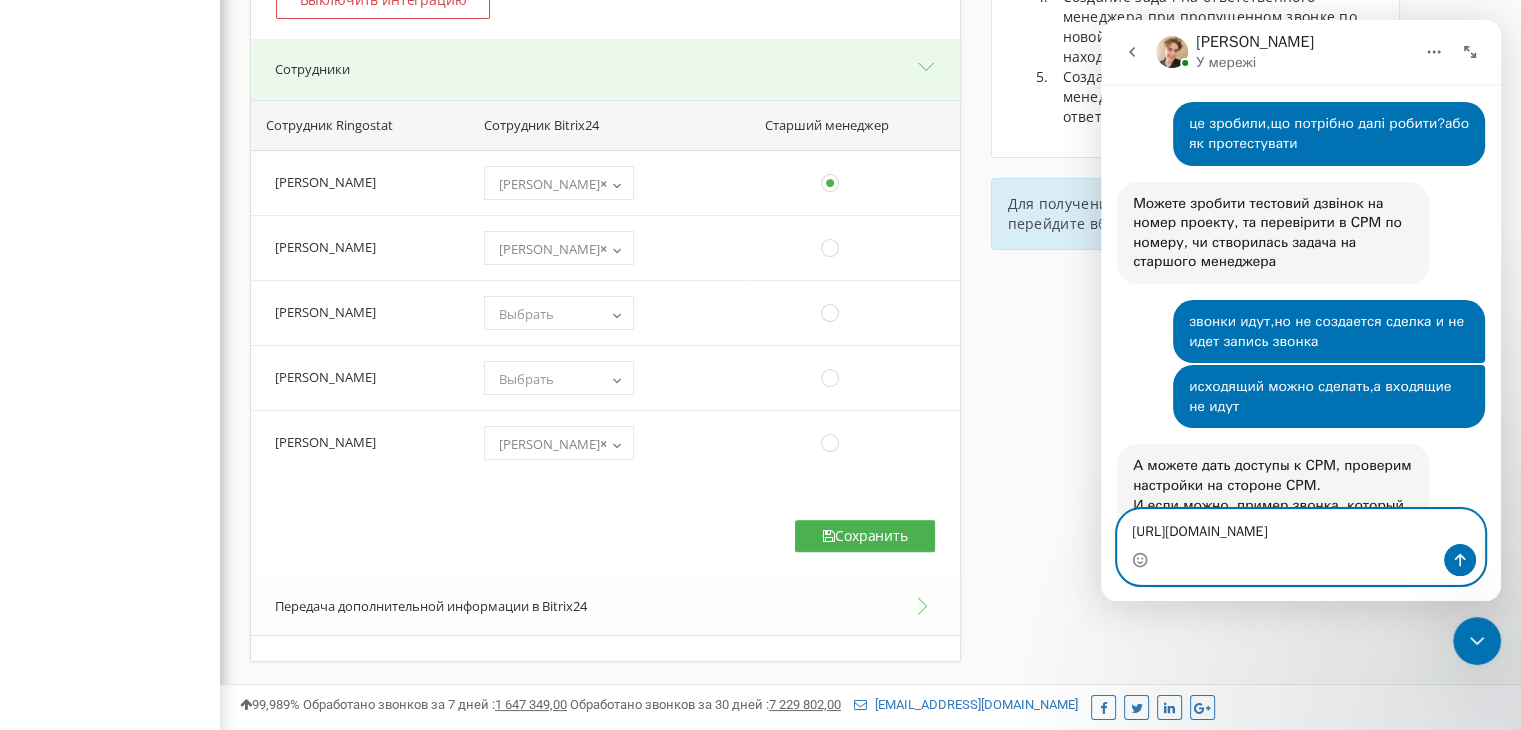 type on "[URL][DOMAIN_NAME]" 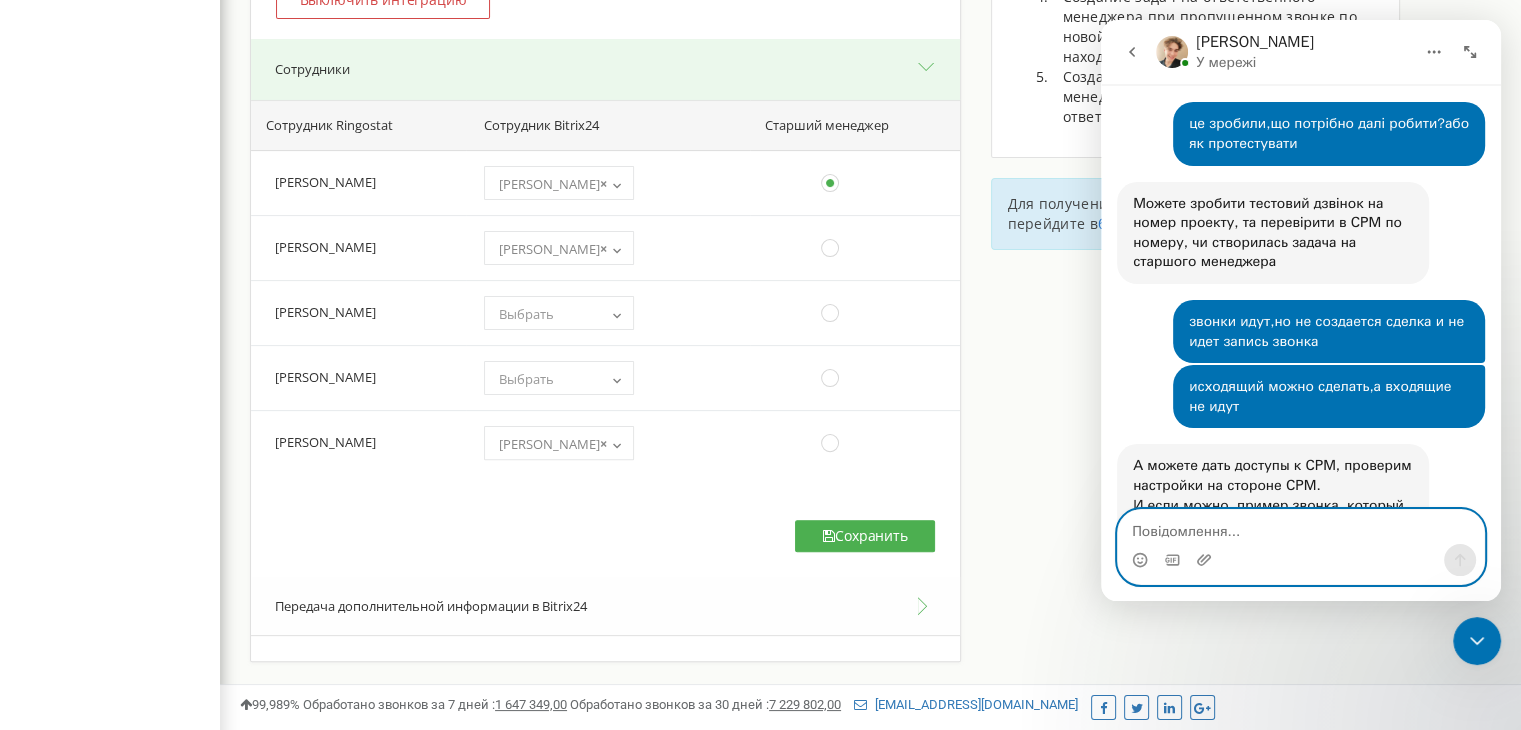 scroll, scrollTop: 4382, scrollLeft: 0, axis: vertical 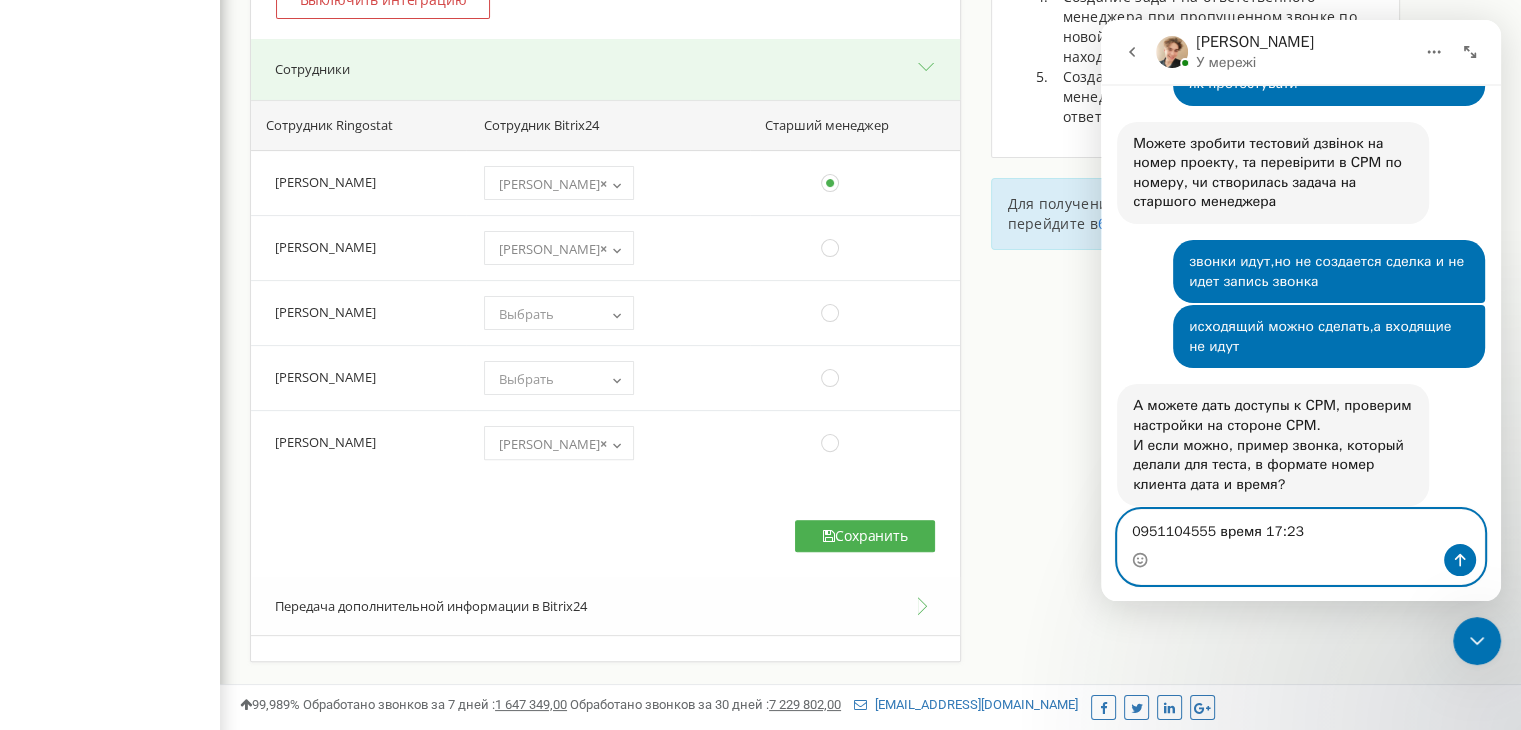 click on "0951104555 время 17:23" at bounding box center (1301, 527) 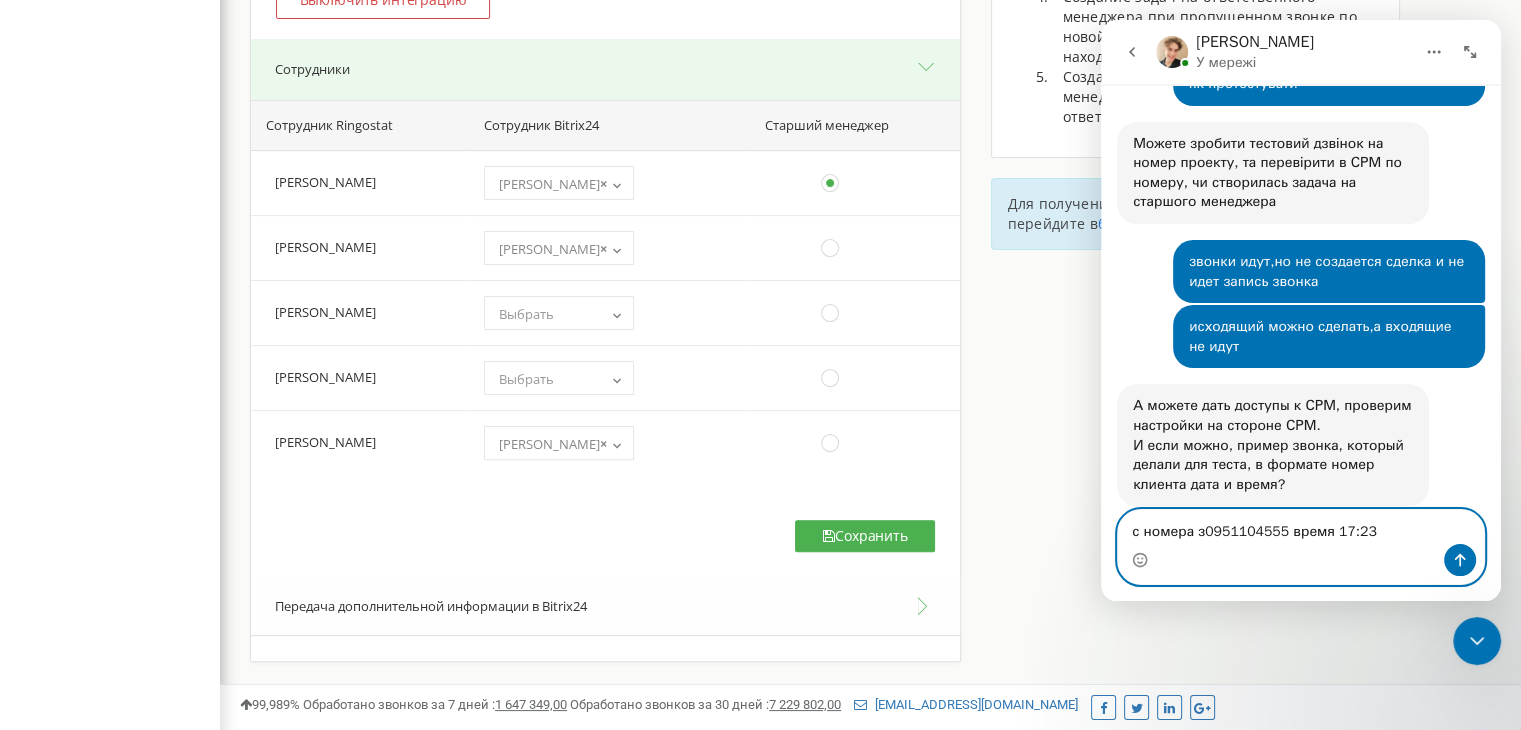 type on "с номера 0951104555 время 17:23" 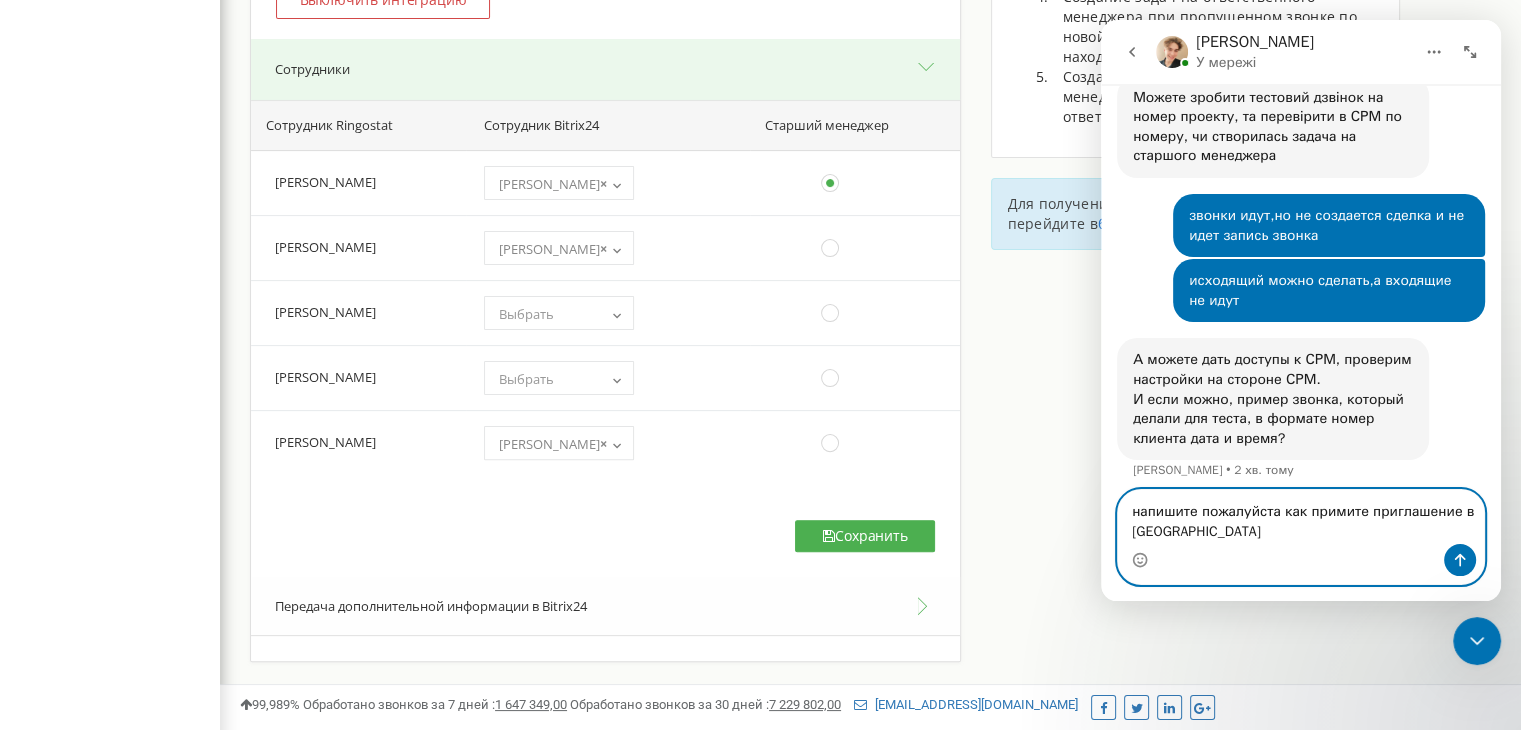 scroll, scrollTop: 4448, scrollLeft: 0, axis: vertical 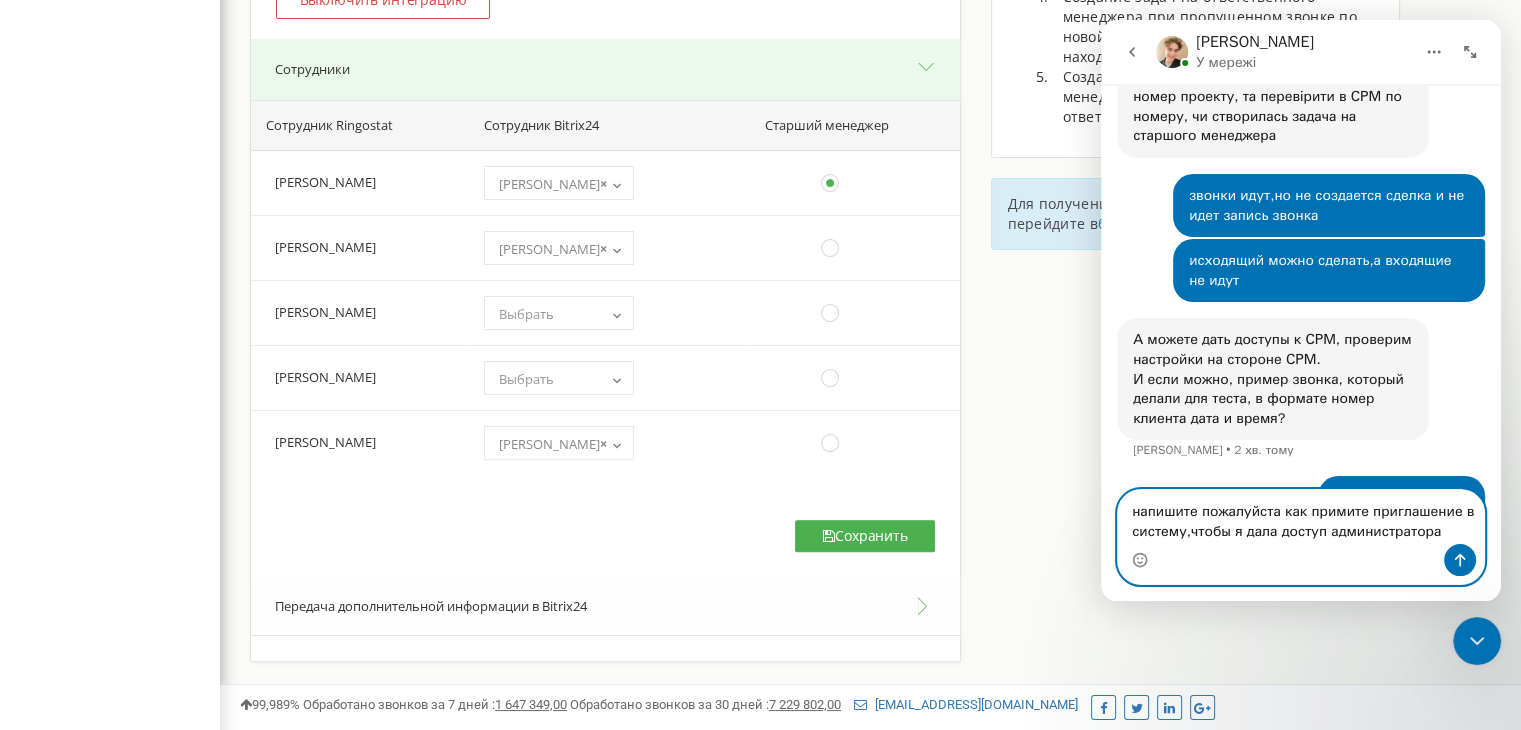 type on "напишите пожалуйста как примите приглашение в систему,чтобы я дала доступ администратора" 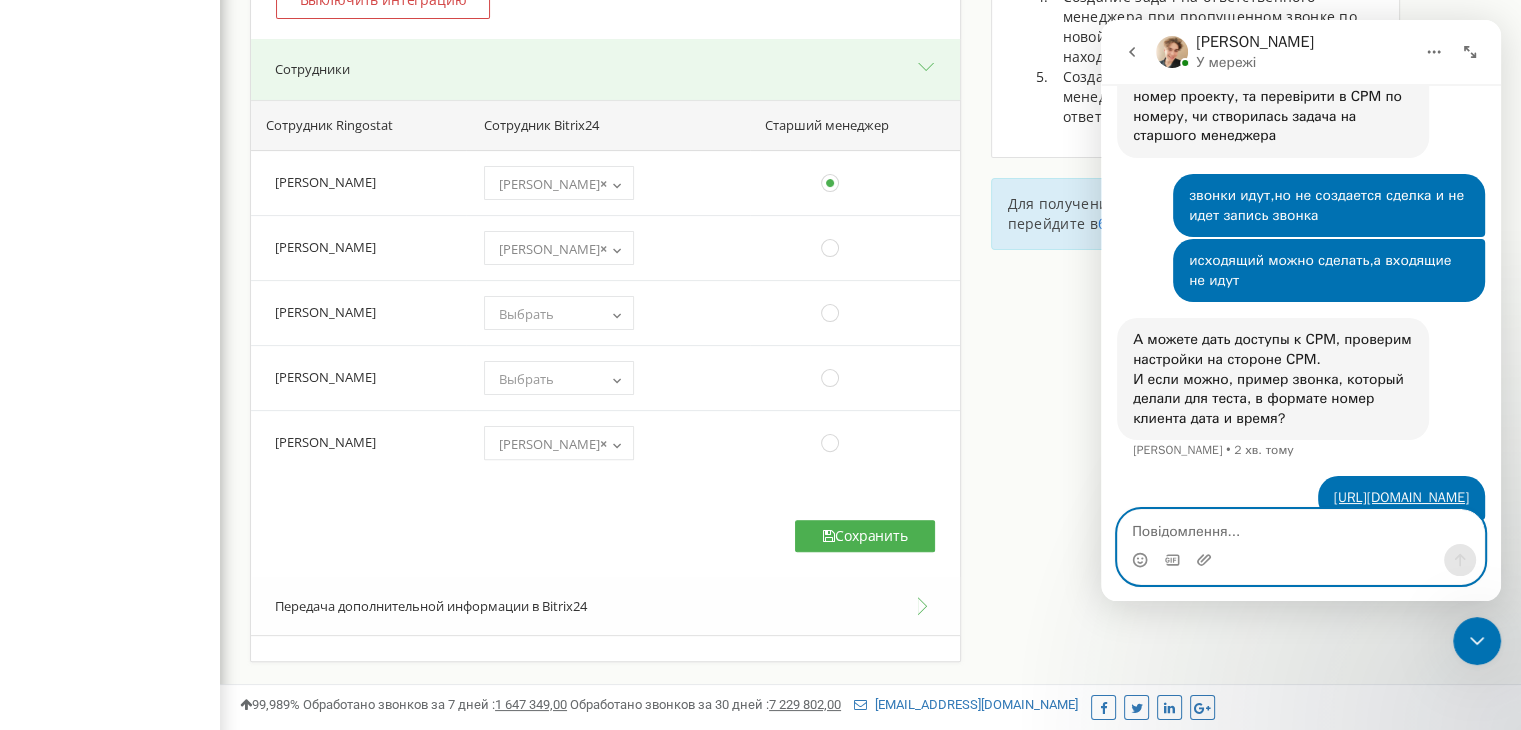 scroll, scrollTop: 4512, scrollLeft: 0, axis: vertical 